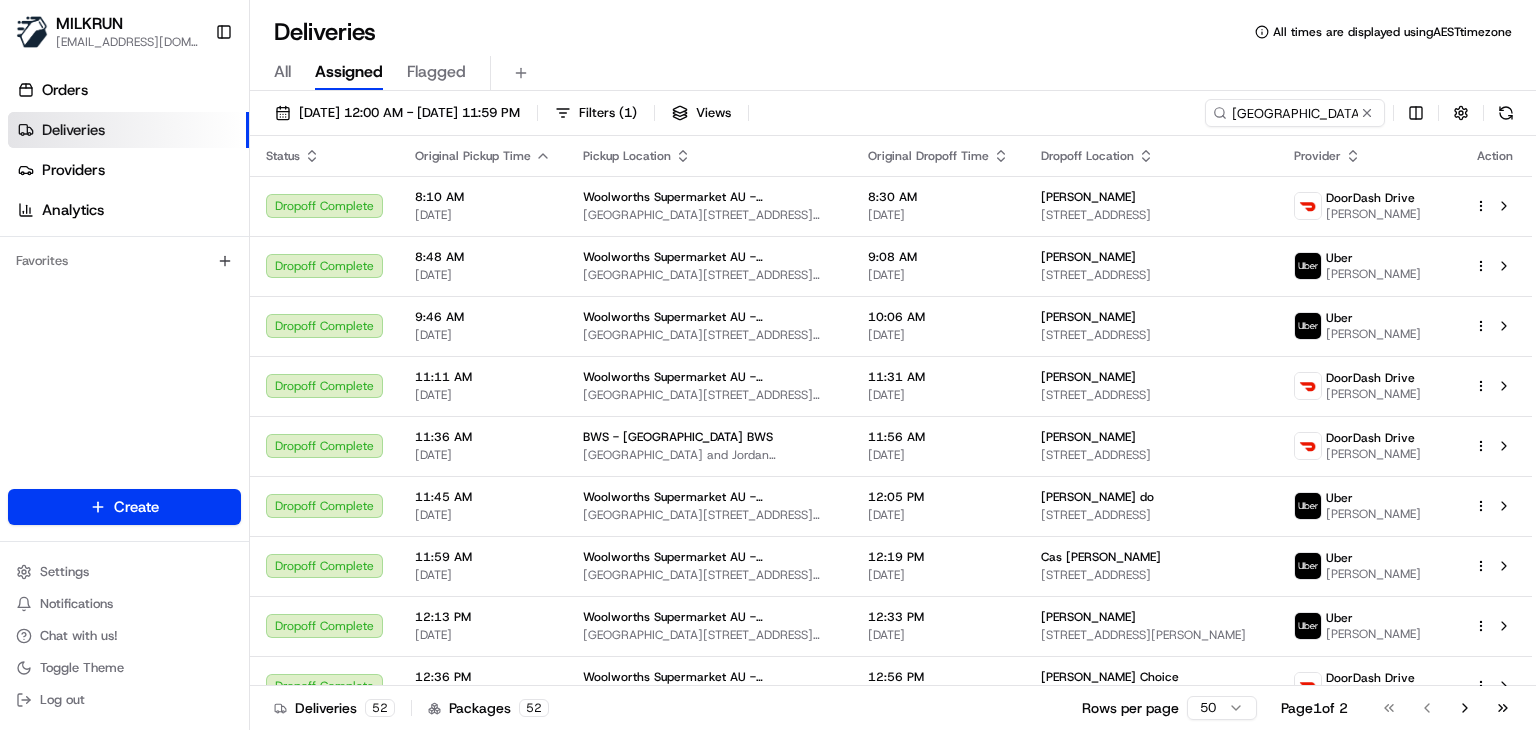 scroll, scrollTop: 0, scrollLeft: 0, axis: both 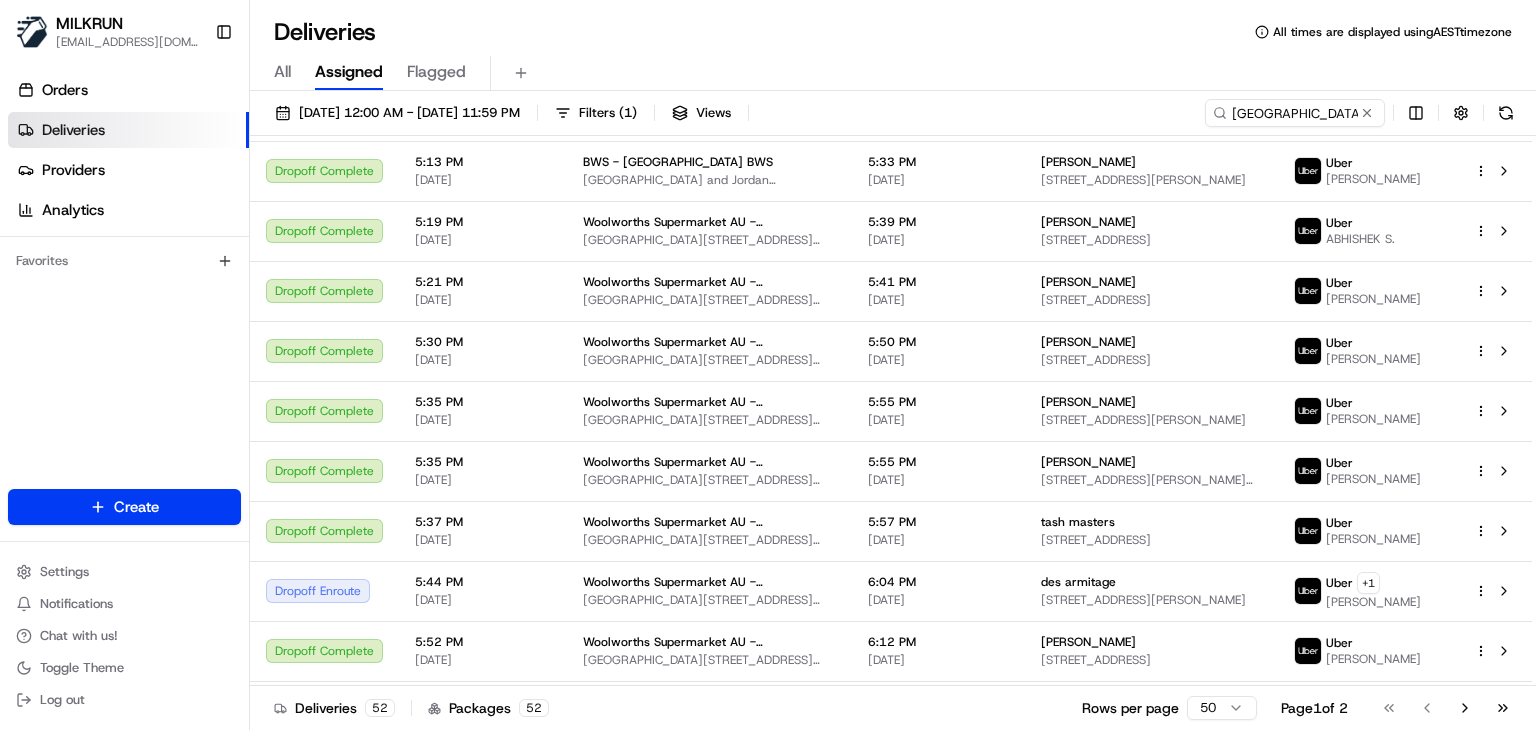 click on "jordan springs" at bounding box center [1295, 113] 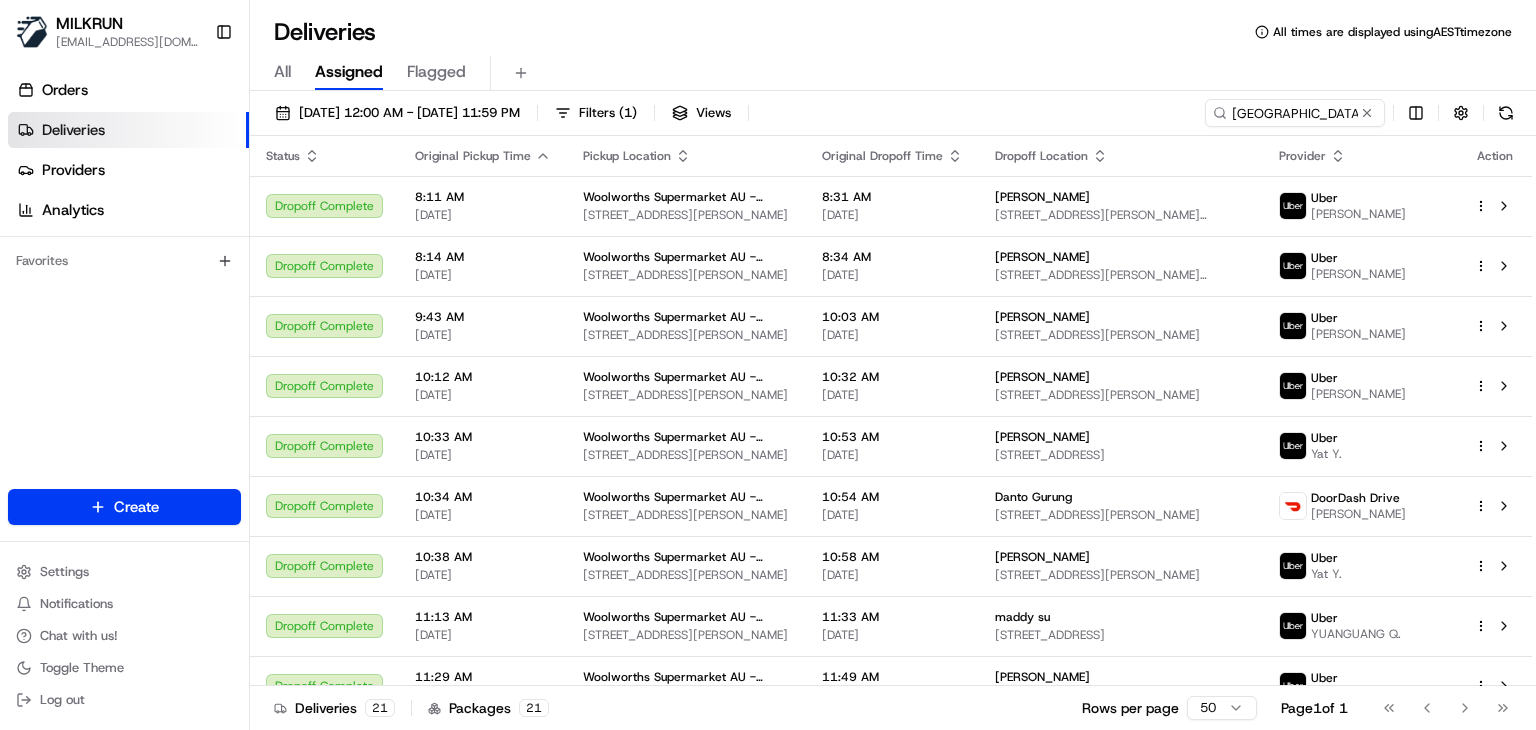 click on "All Assigned Flagged" at bounding box center [893, 73] 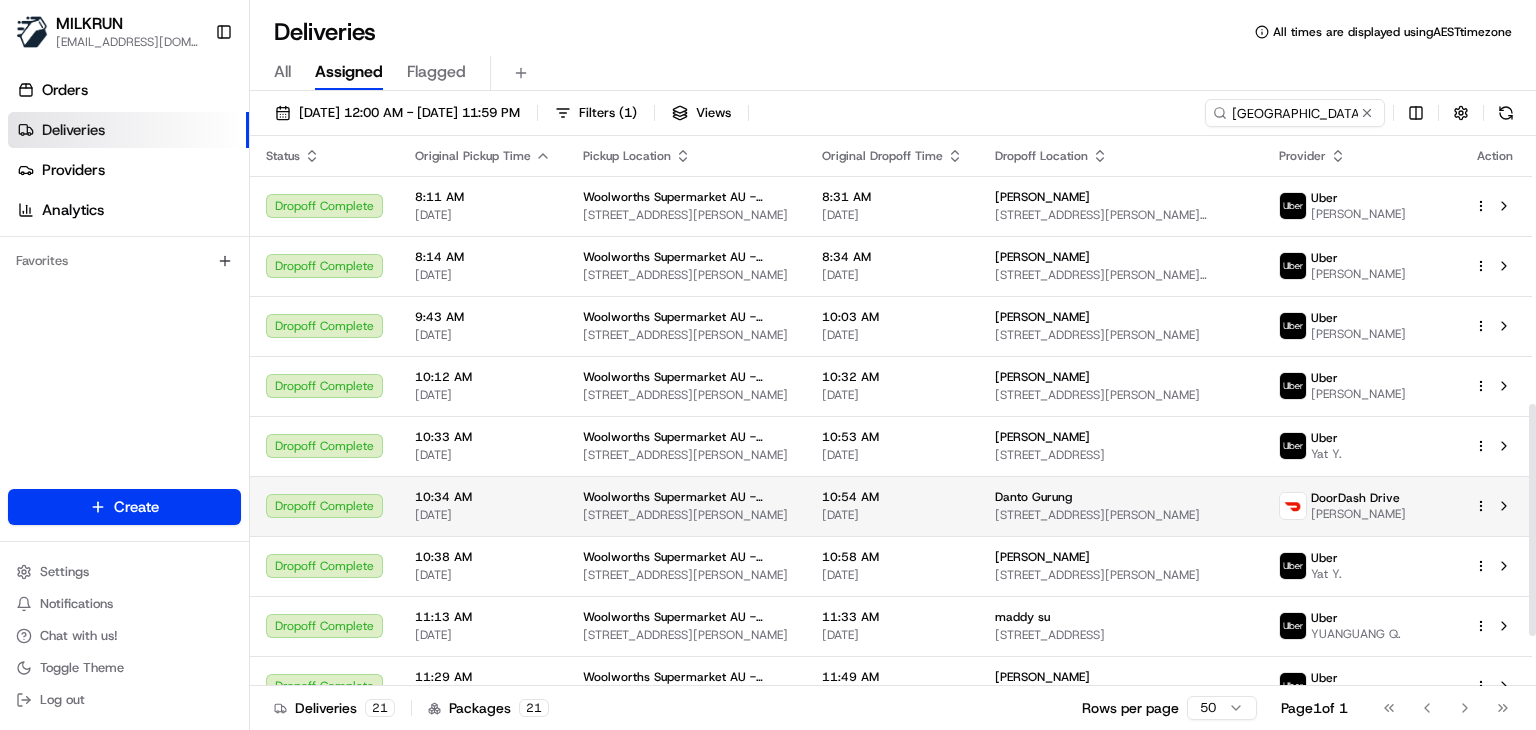 scroll, scrollTop: 754, scrollLeft: 0, axis: vertical 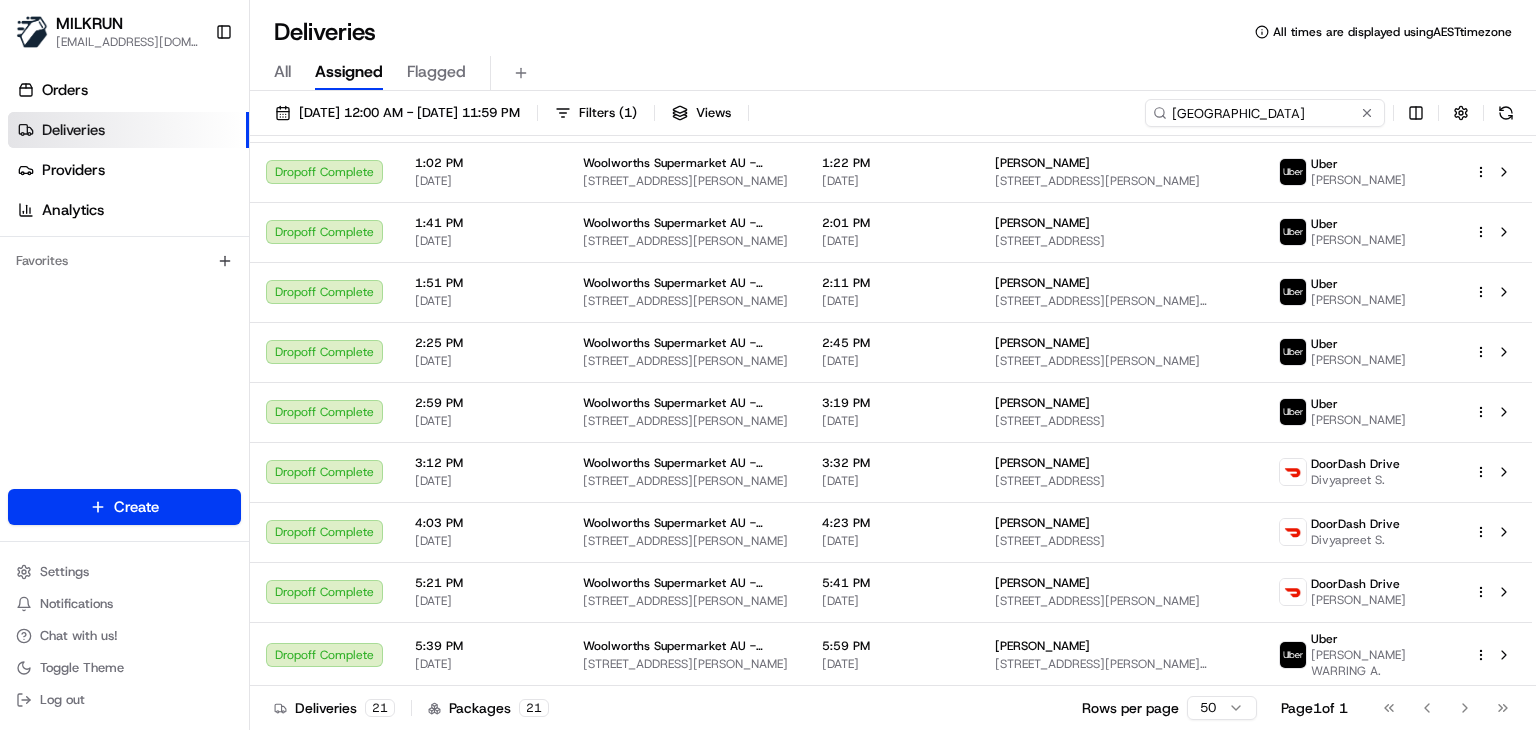 click on "Kellyville North" at bounding box center [1265, 113] 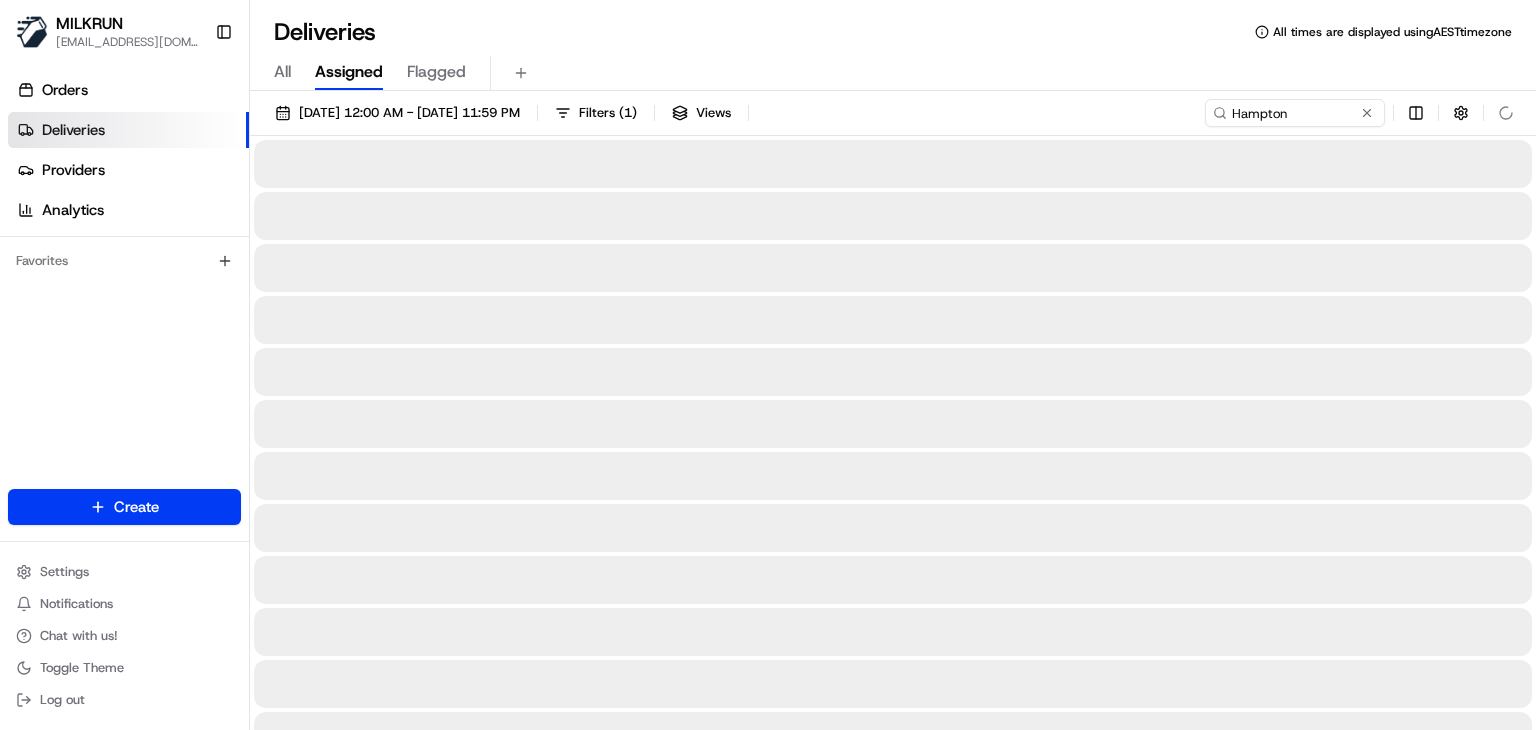 click on "All Assigned Flagged" at bounding box center [893, 73] 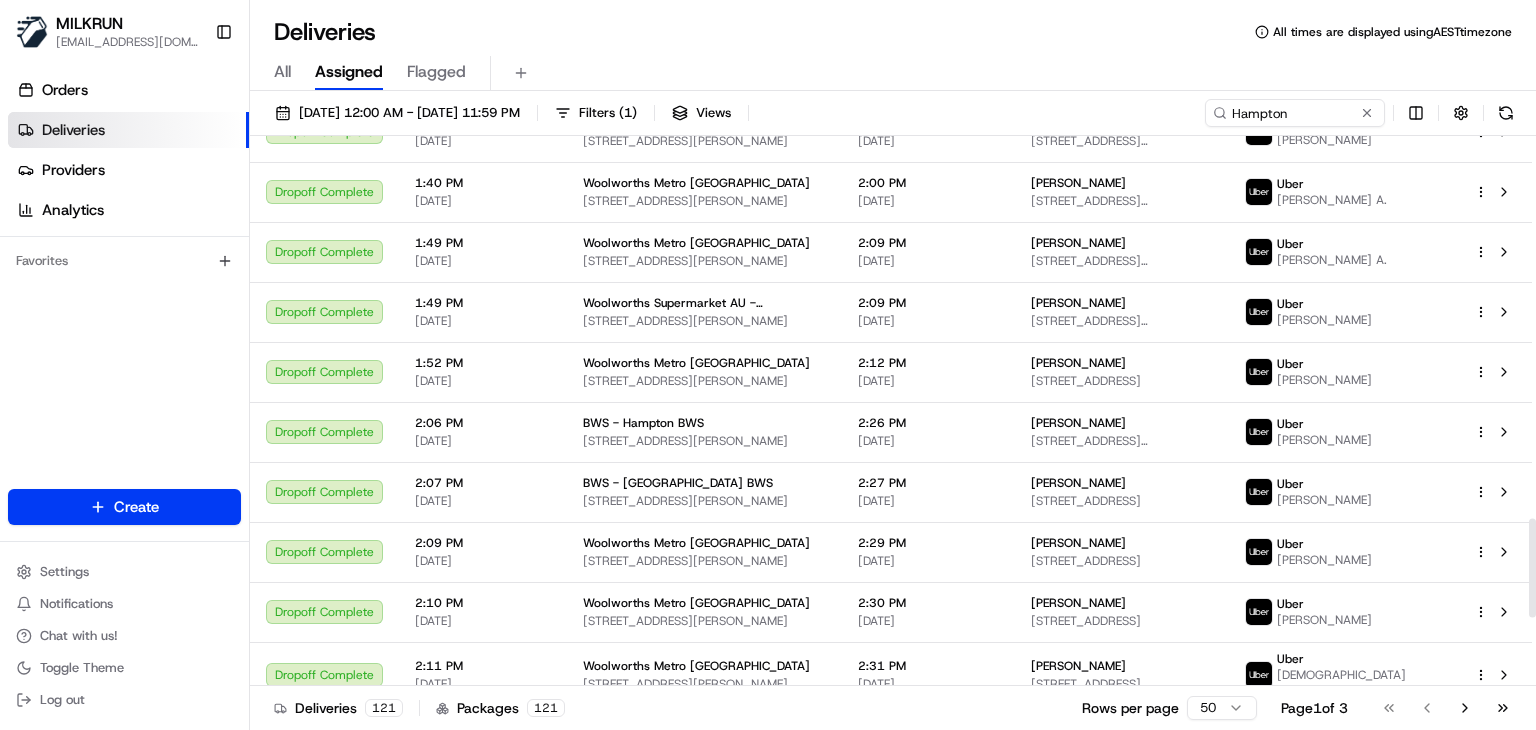 scroll, scrollTop: 2514, scrollLeft: 0, axis: vertical 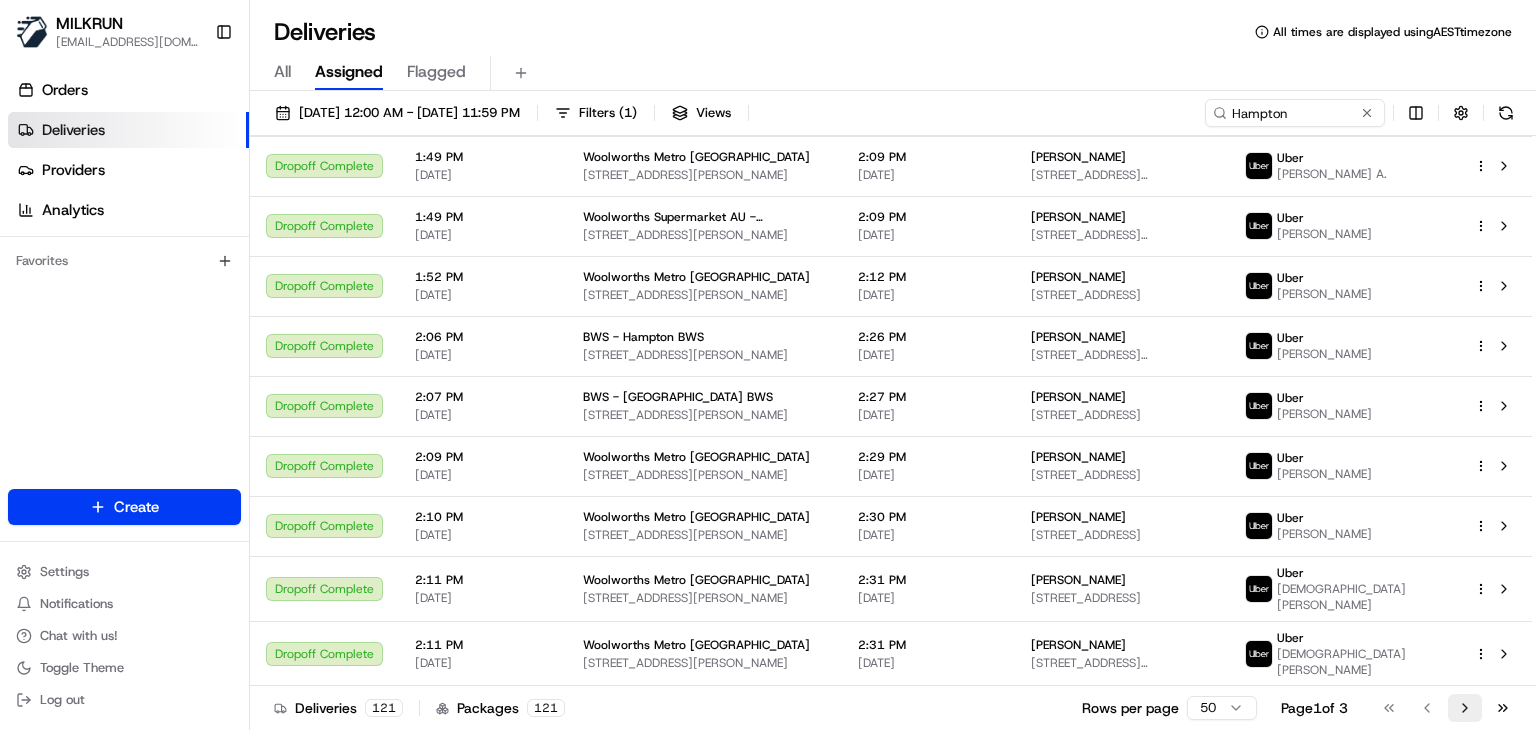 click on "Go to next page" at bounding box center [1465, 708] 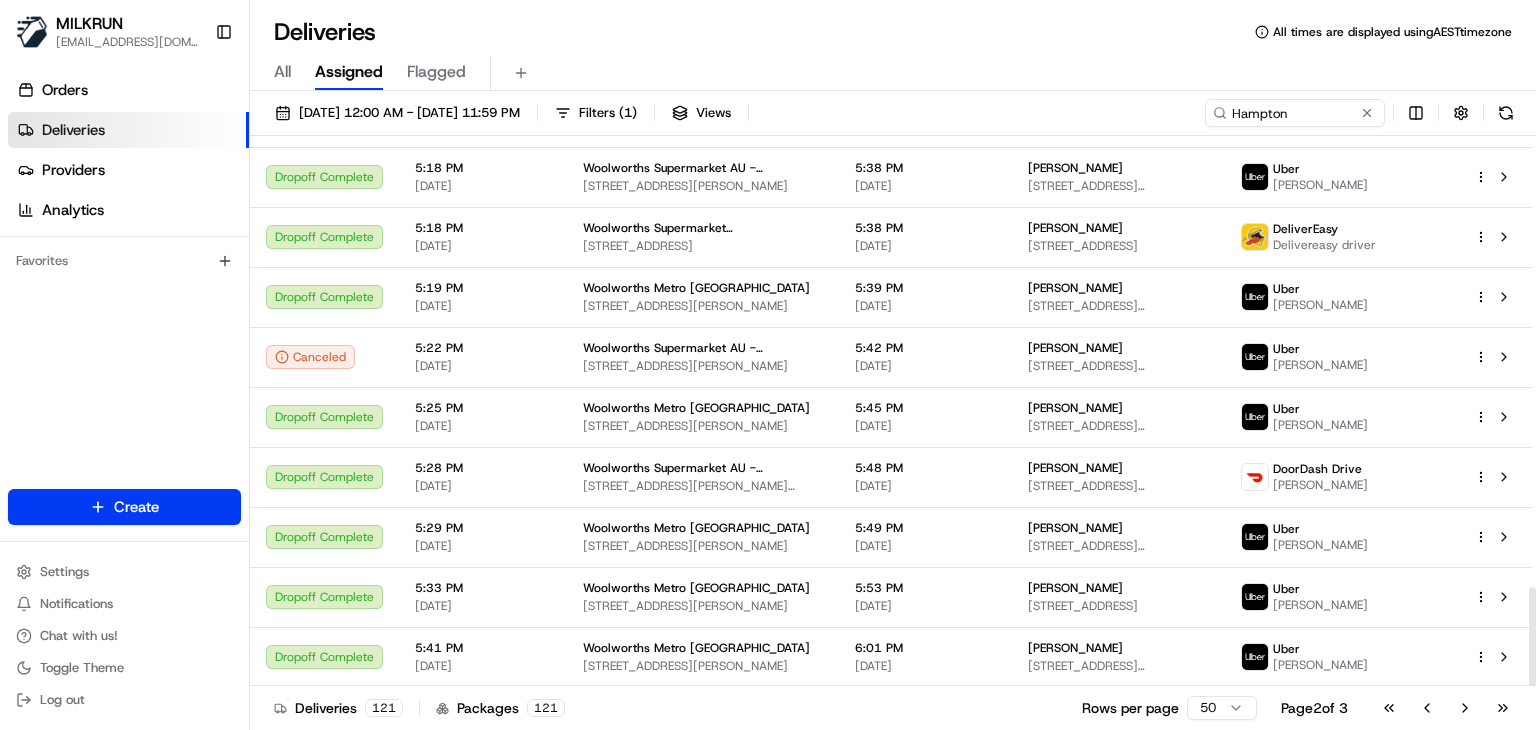 scroll, scrollTop: 2514, scrollLeft: 0, axis: vertical 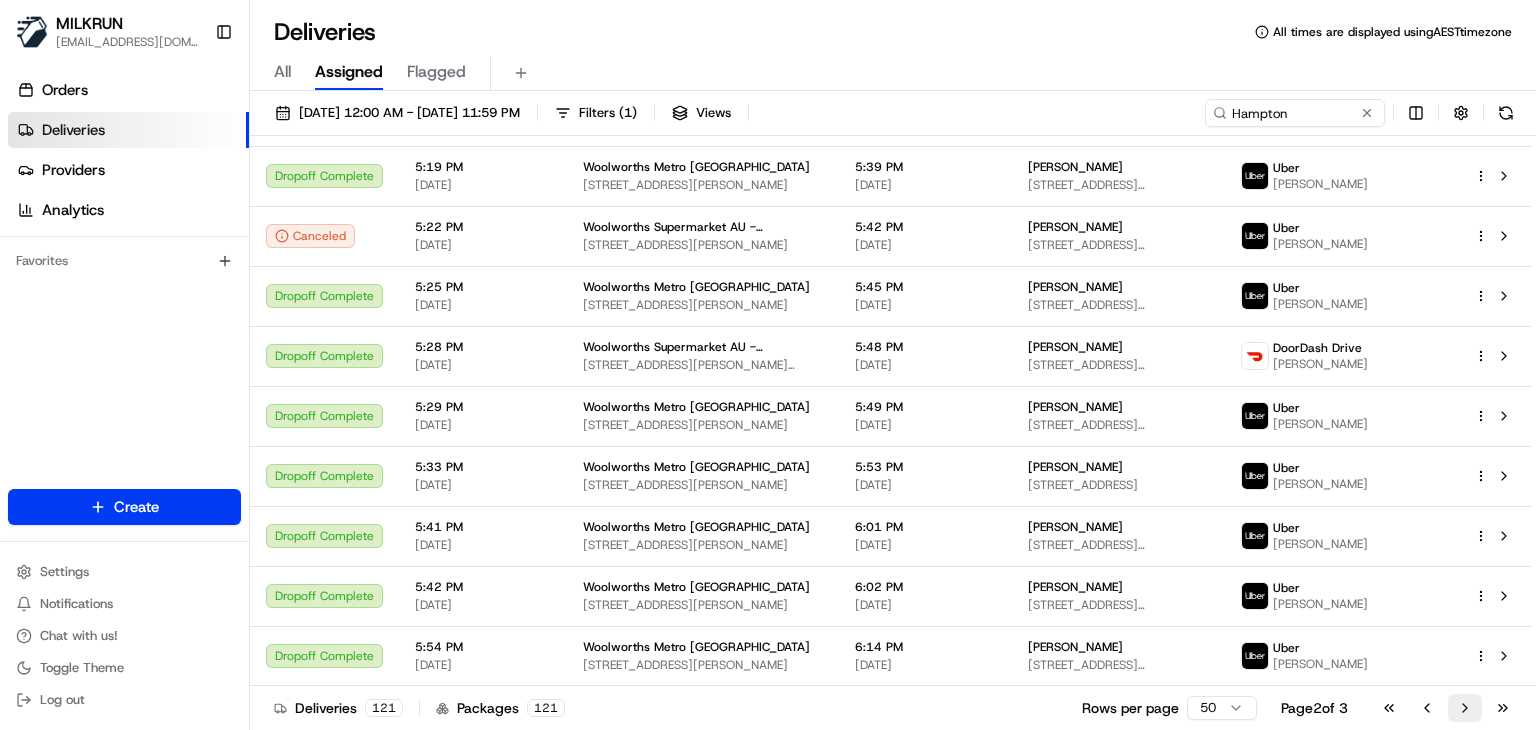 click on "Go to next page" at bounding box center (1465, 708) 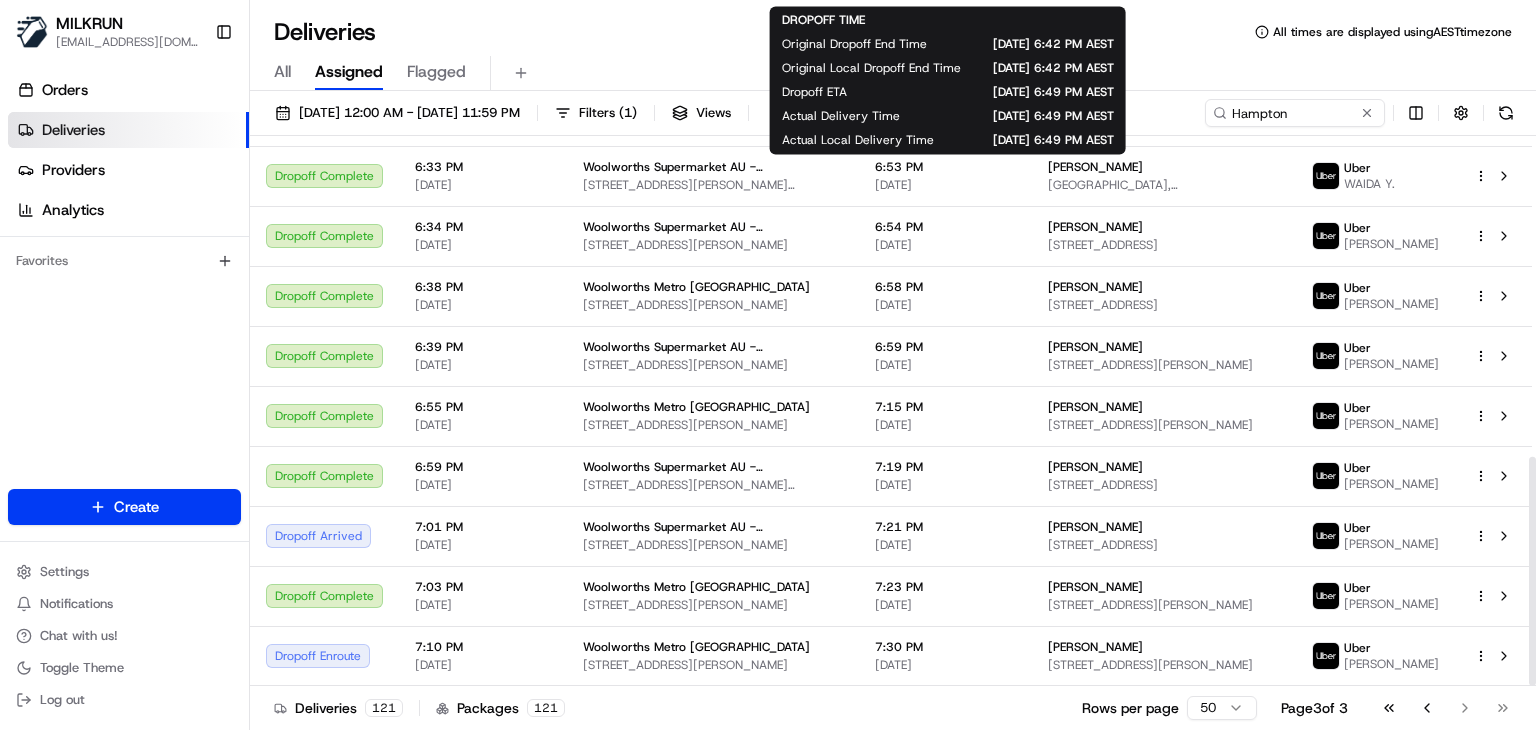 scroll, scrollTop: 769, scrollLeft: 0, axis: vertical 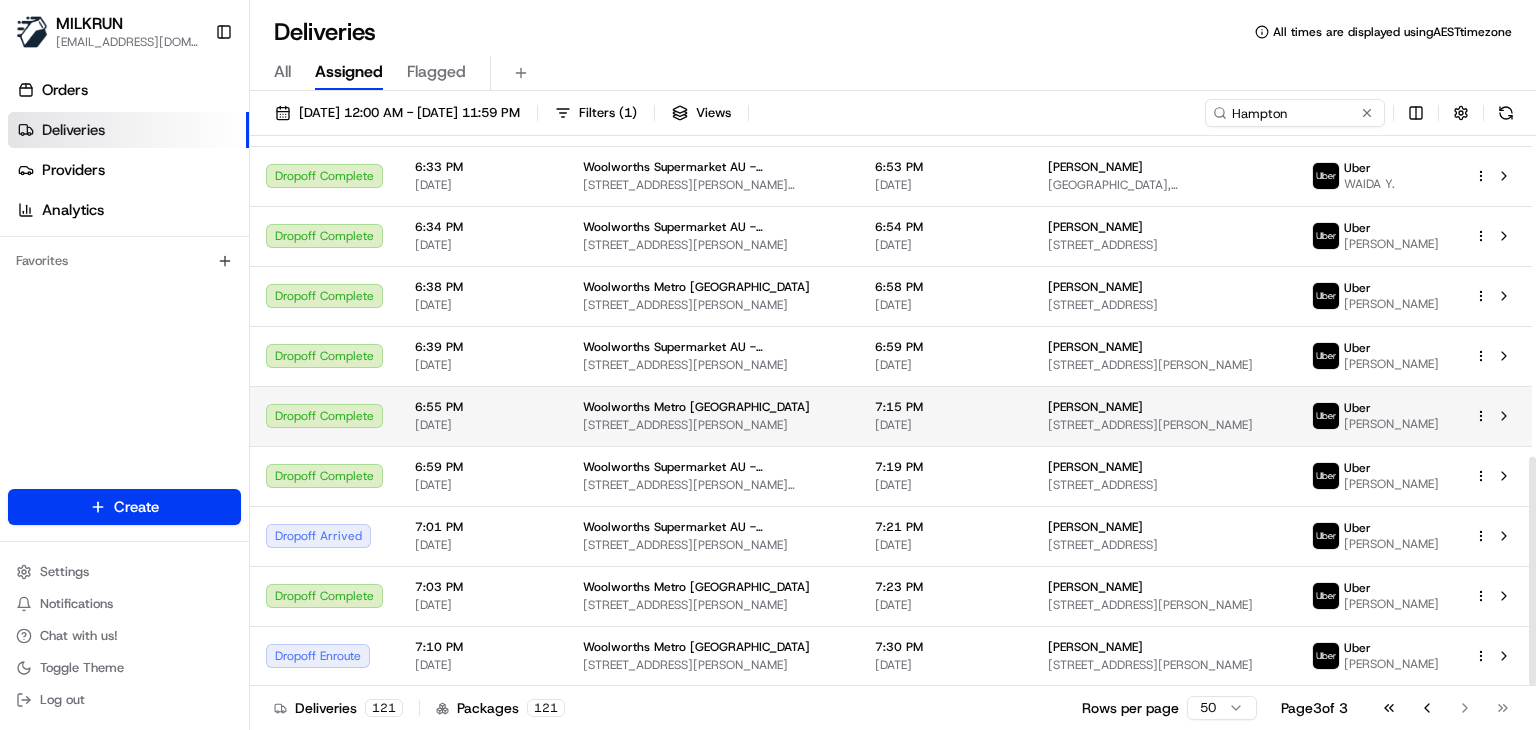 drag, startPoint x: 1162, startPoint y: 406, endPoint x: 1060, endPoint y: 407, distance: 102.0049 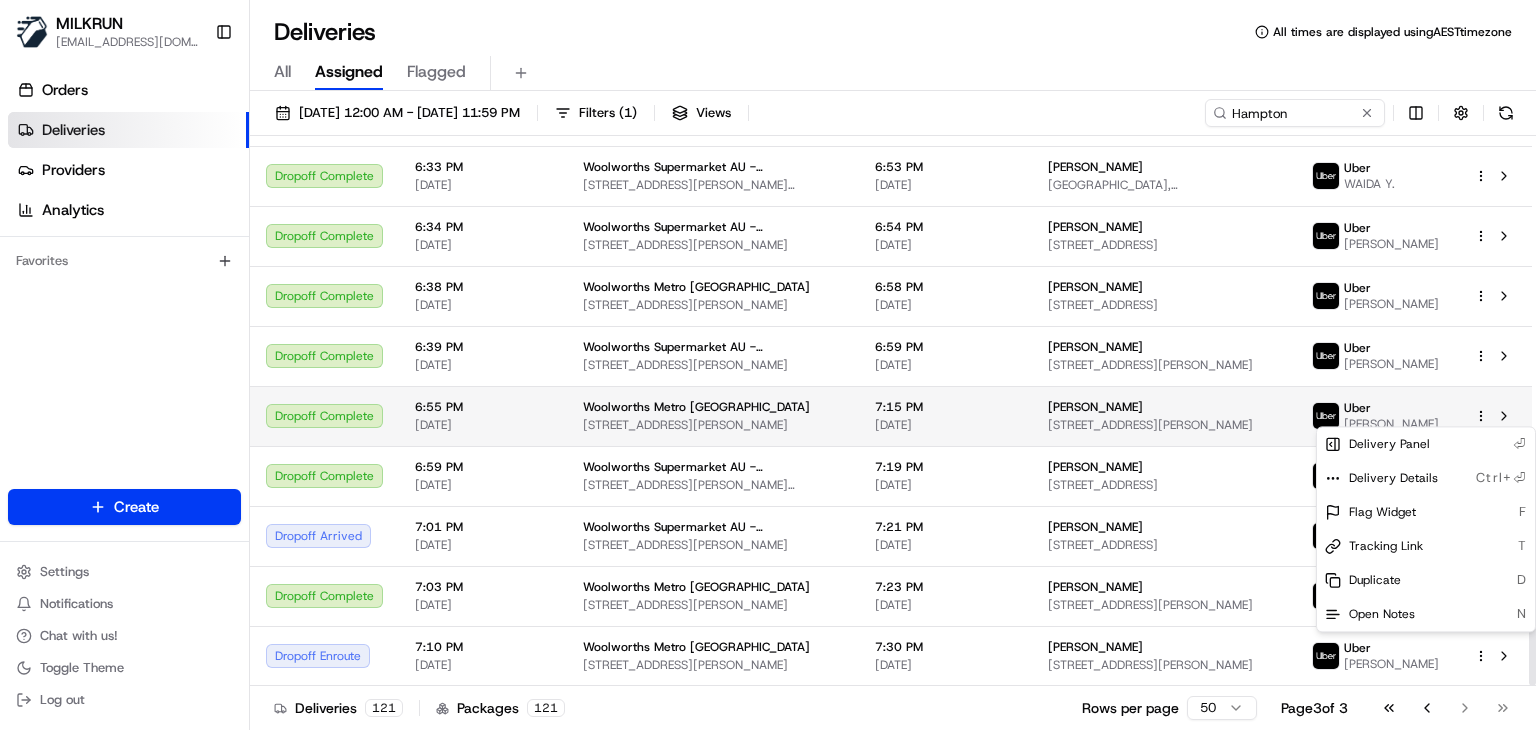 click on "MILKRUN ssubedi2@woolworths.com.au Toggle Sidebar Orders Deliveries Providers Analytics Favorites Main Menu Members & Organization Organization Users Roles Preferences Customization Tracking Orchestration Automations Locations Pickup Locations Dropoff Locations AI Support Call Agent Billing Billing Refund Requests Integrations Notification Triggers Webhooks API Keys Request Logs Create Settings Notifications Chat with us! Toggle Theme Log out Deliveries All times are displayed using  AEST  timezone All Assigned Flagged 14/07/2025 12:00 AM - 14/07/2025 11:59 PM Filters ( 1 ) Views Hampton Status Original Pickup Time Pickup Location Original Dropoff Time Dropoff Location Provider Action Dropoff Complete 5:59 PM 14/07/2025 Woolworths Metro AU - Hampton 355-363 Hampton St, Hampton, VIC 3188, AU 6:19 PM 14/07/2025 derek Bainbridge 1/8 Wishart Street, Hampton East, VIC 3188, AU Uber MEGHA M. Dropoff Complete 6:00 PM 14/07/2025 Woolworths Metro AU - Hampton 355-363 Hampton St, Hampton, VIC 3188, AU 3" at bounding box center (768, 365) 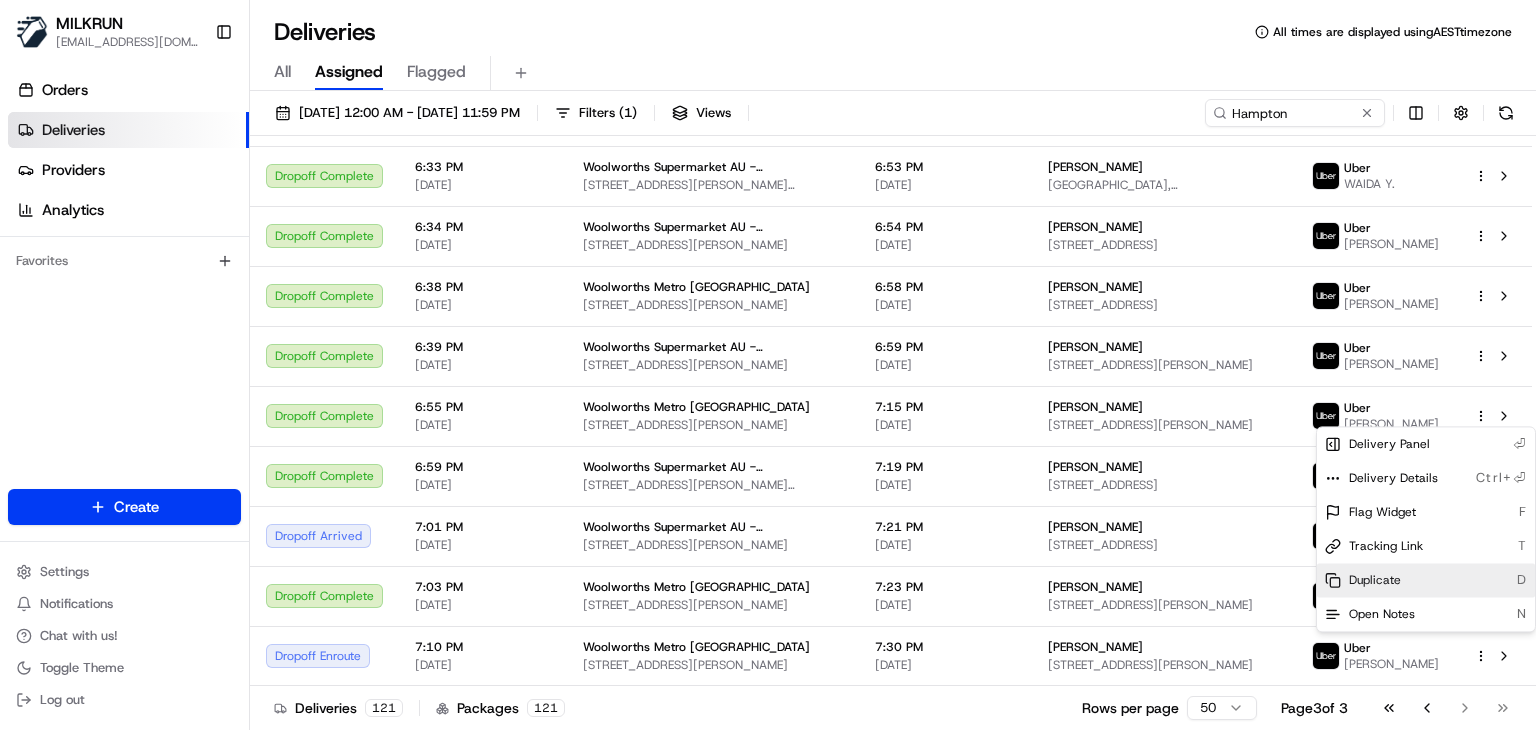 click on "Duplicate D" at bounding box center [1426, 580] 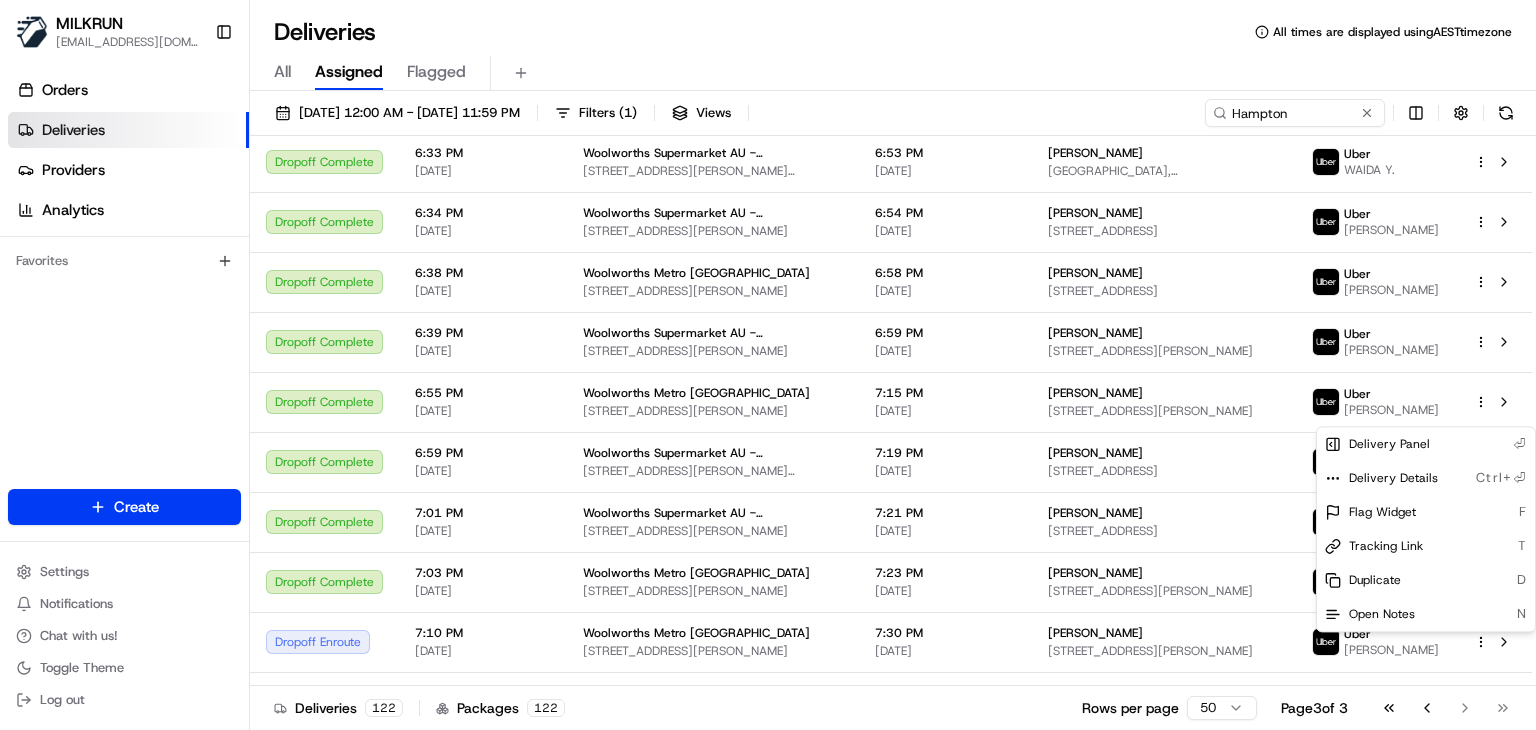 click on "MILKRUN ssubedi2@woolworths.com.au Toggle Sidebar Orders Deliveries Providers Analytics Favorites Main Menu Members & Organization Organization Users Roles Preferences Customization Tracking Orchestration Automations Locations Pickup Locations Dropoff Locations AI Support Call Agent Billing Billing Refund Requests Integrations Notification Triggers Webhooks API Keys Request Logs Create Settings Notifications Chat with us! Toggle Theme Log out Deliveries All times are displayed using  AEST  timezone All Assigned Flagged 14/07/2025 12:00 AM - 14/07/2025 11:59 PM Filters ( 1 ) Views Hampton Status Original Pickup Time Pickup Location Original Dropoff Time Dropoff Location Provider Action Dropoff Complete 5:59 PM 14/07/2025 Woolworths Metro AU - Hampton 355-363 Hampton St, Hampton, VIC 3188, AU 6:19 PM 14/07/2025 derek Bainbridge 1/8 Wishart Street, Hampton East, VIC 3188, AU Uber MEGHA M. Dropoff Complete 6:00 PM 14/07/2025 Woolworths Metro AU - Hampton 355-363 Hampton St, Hampton, VIC 3188, AU 3" at bounding box center [768, 365] 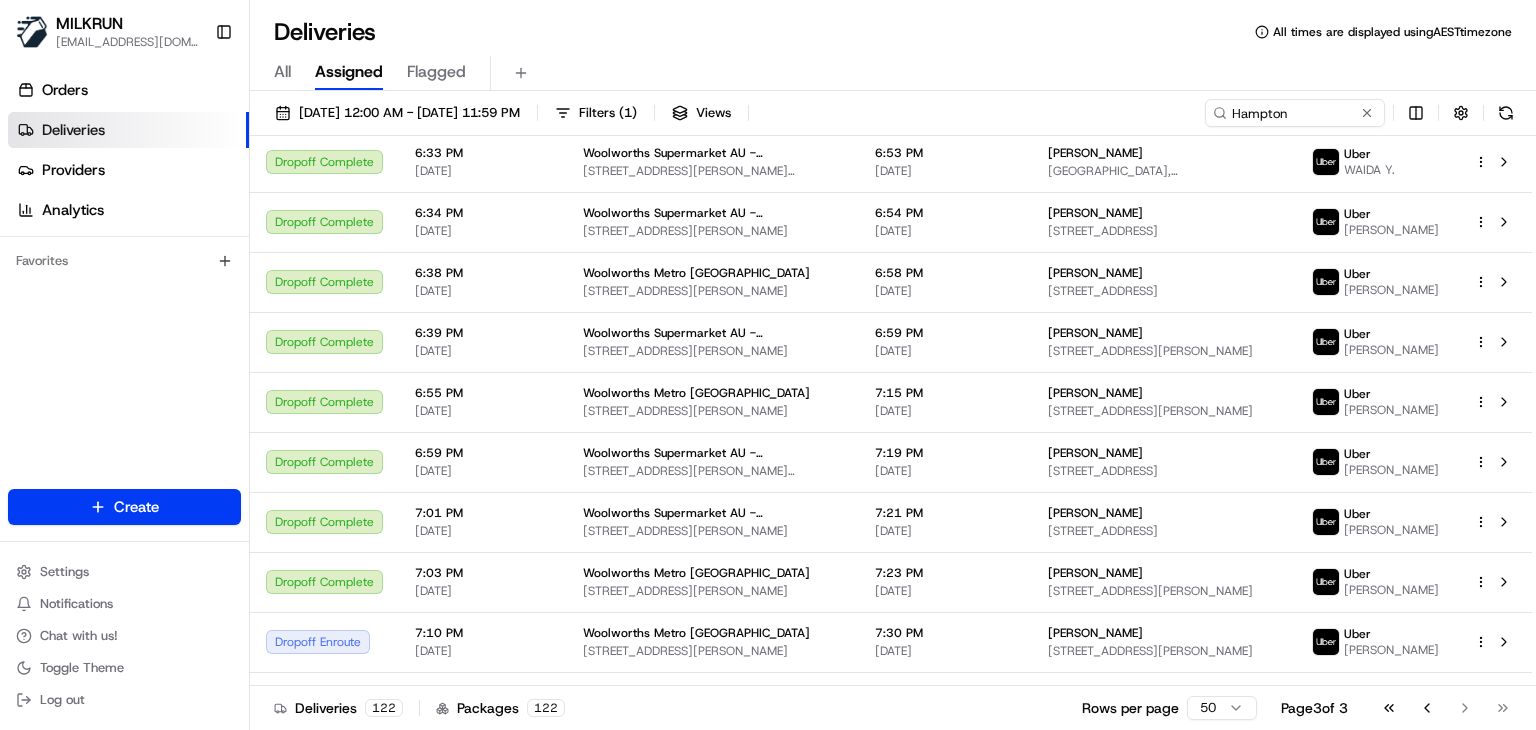 click on "Hampton" at bounding box center (1295, 113) 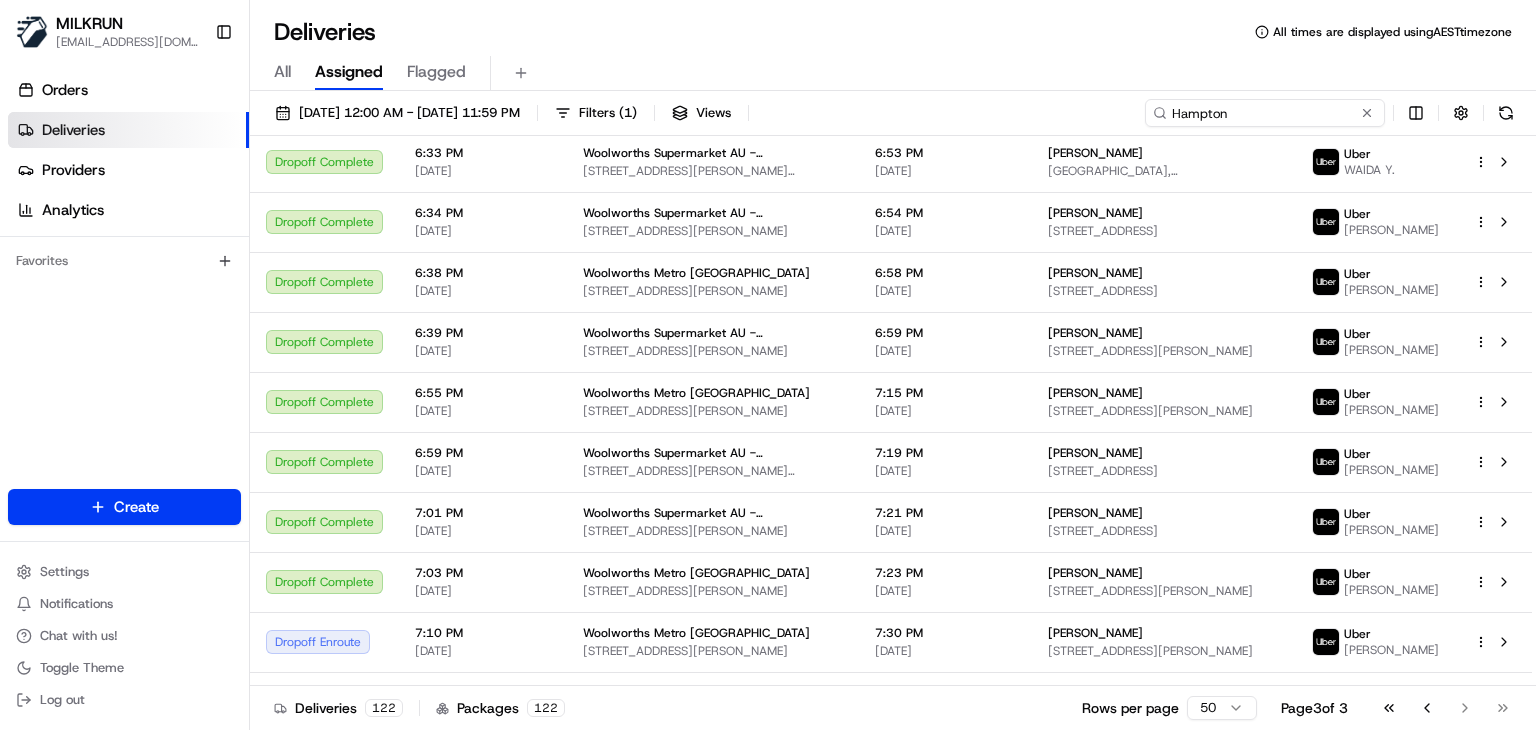 click on "Hampton" at bounding box center [1265, 113] 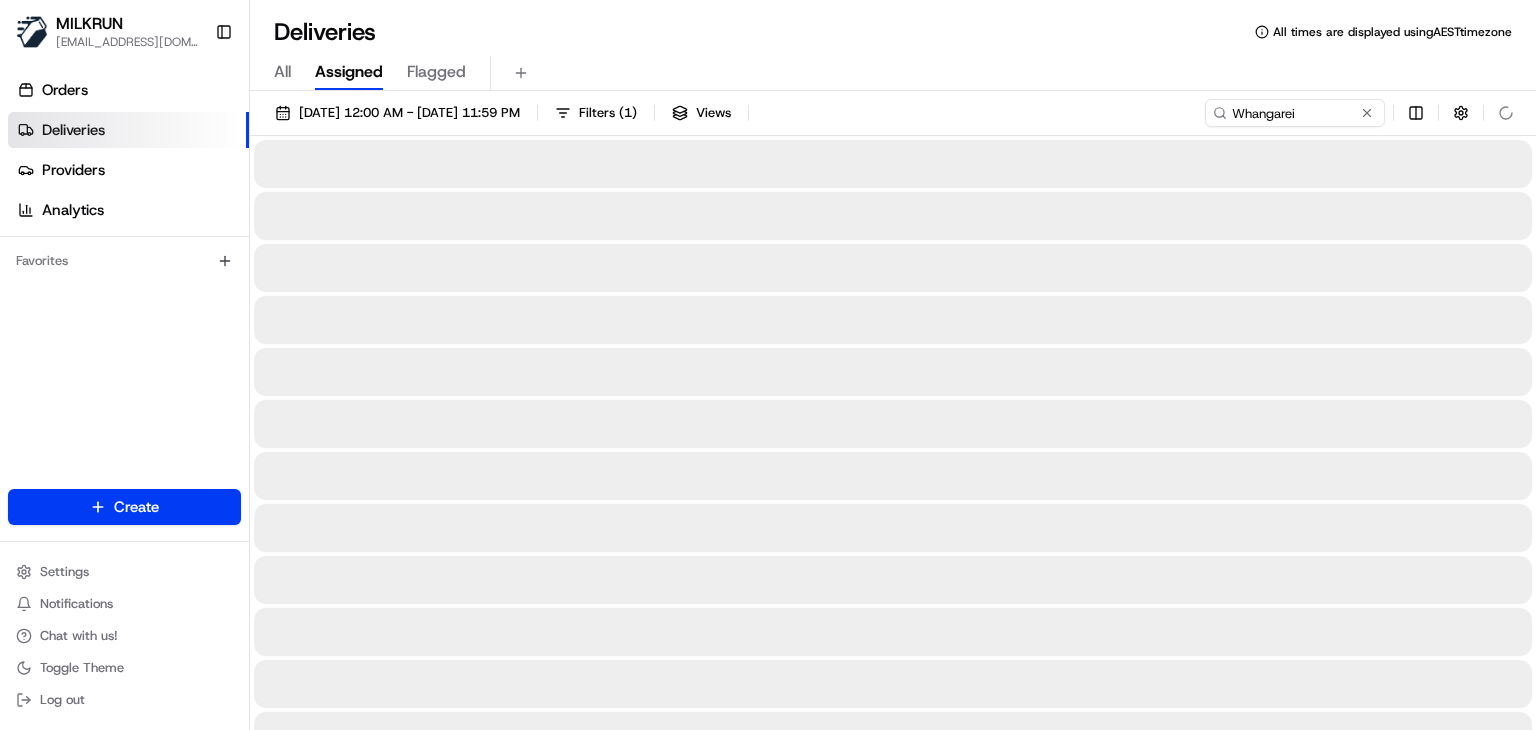 click on "All Assigned Flagged" at bounding box center (893, 73) 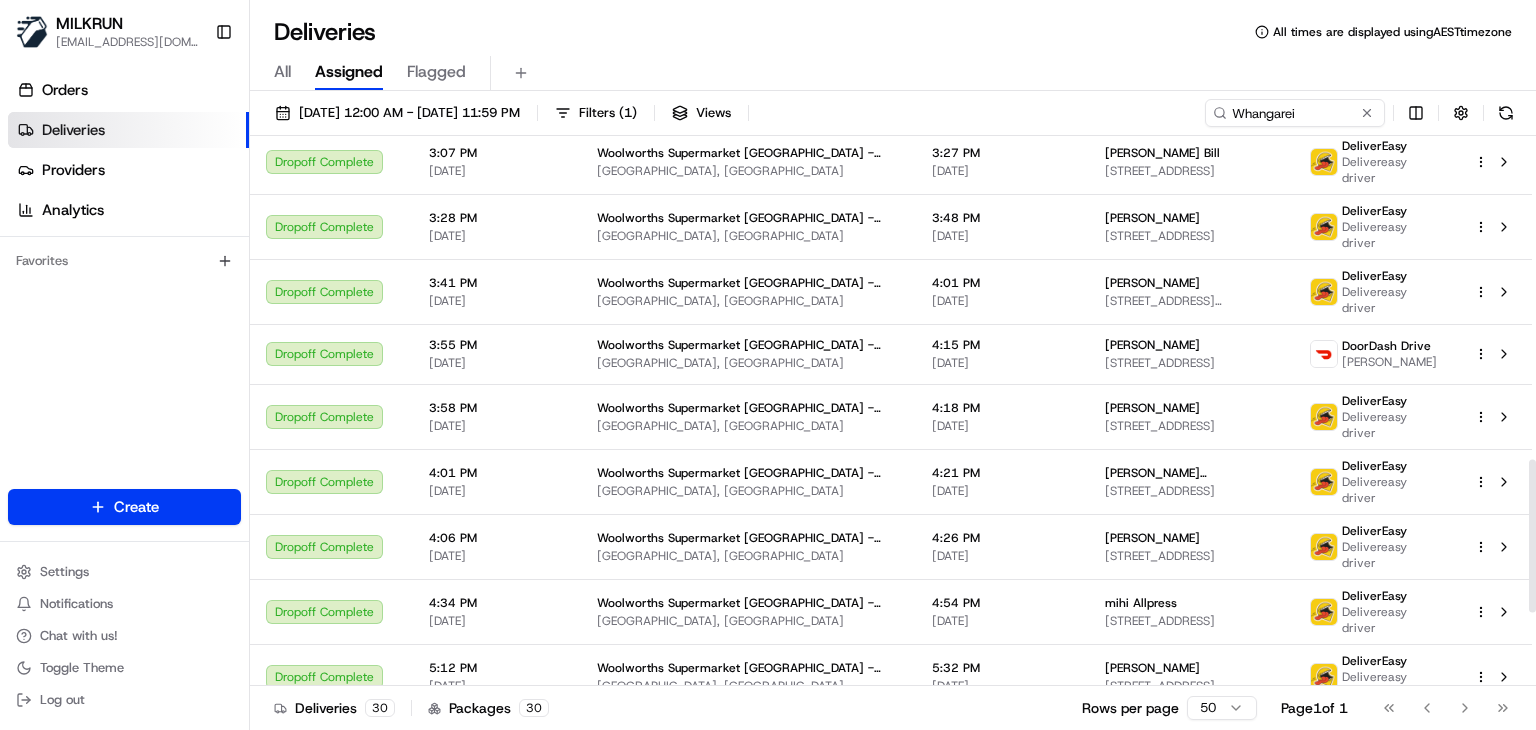 scroll, scrollTop: 1424, scrollLeft: 0, axis: vertical 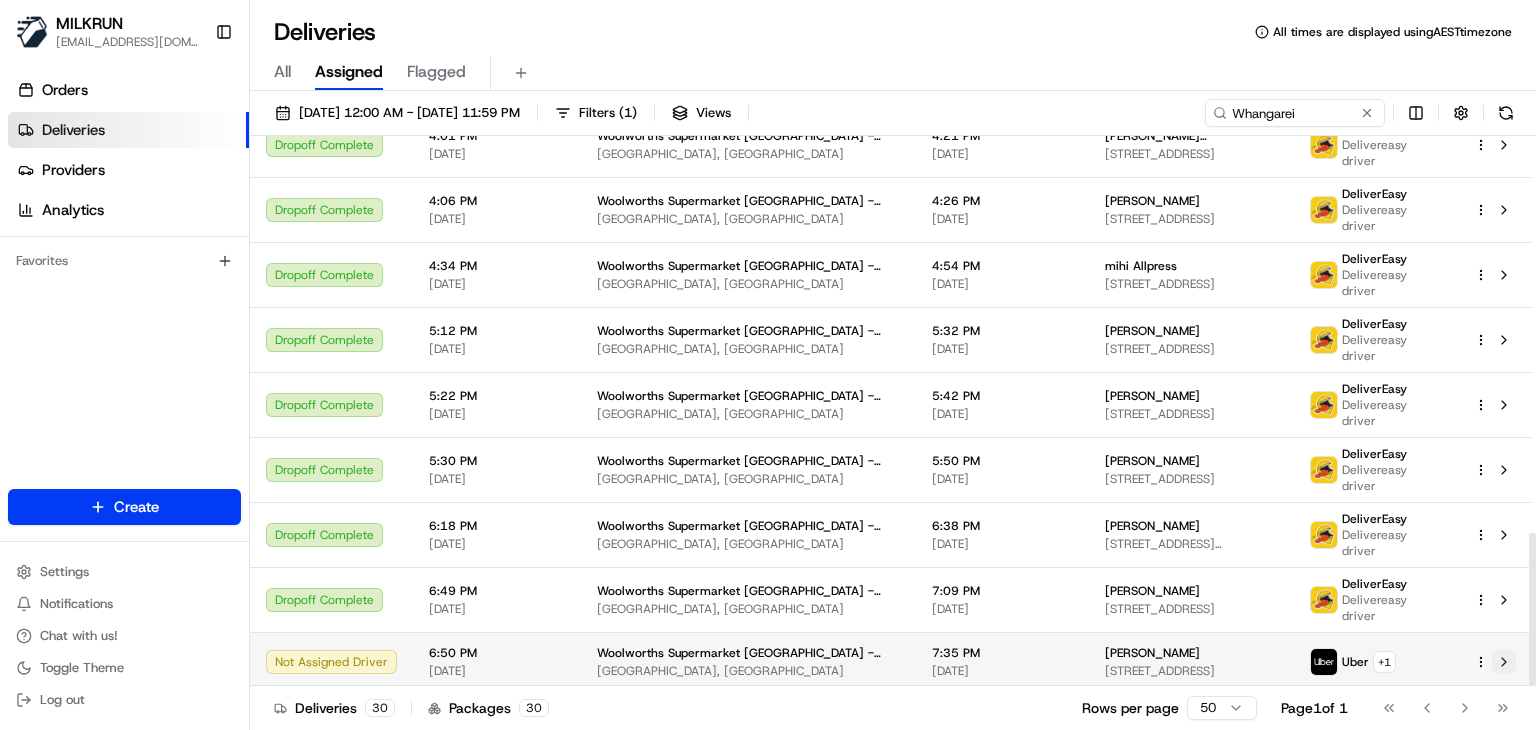 click at bounding box center [1504, 662] 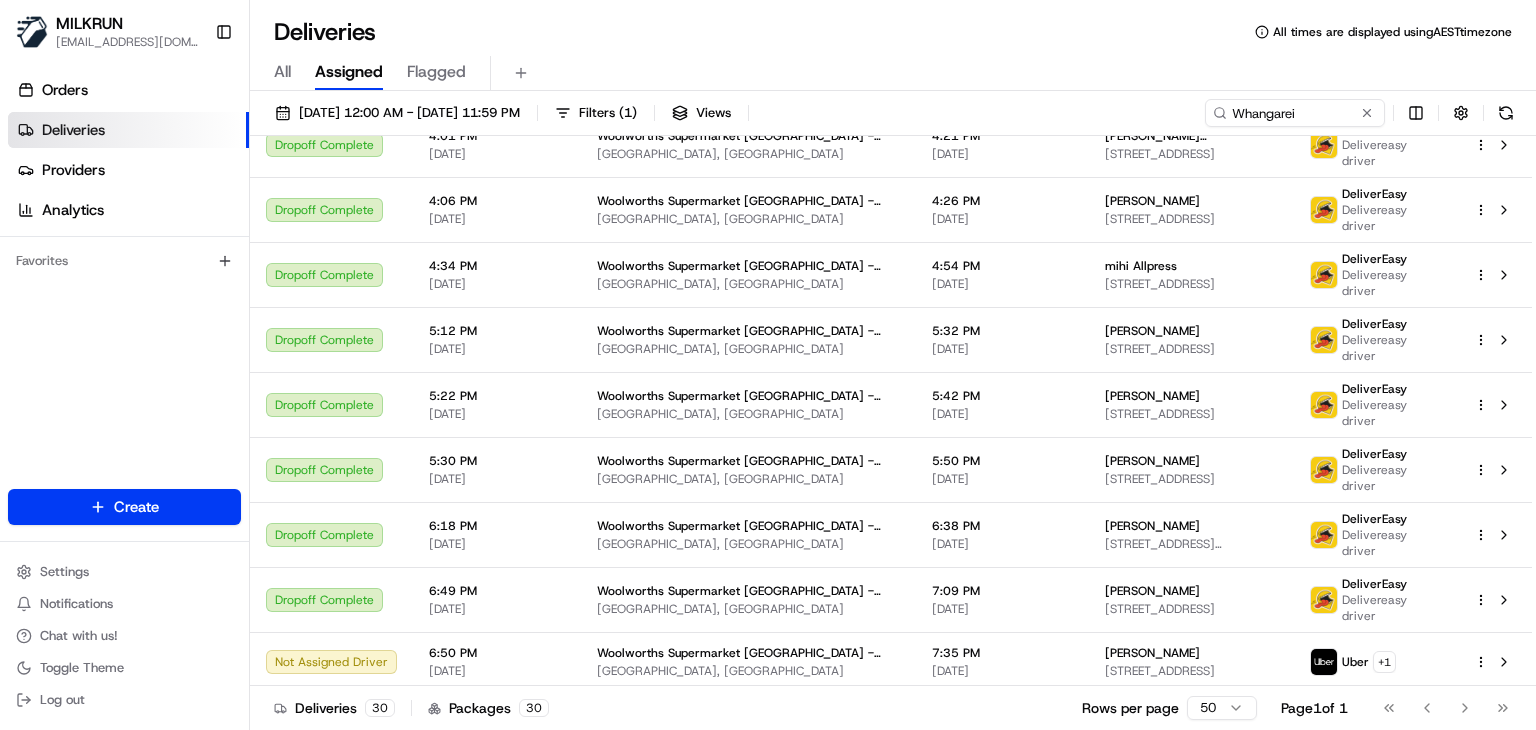 drag, startPoint x: 1306, startPoint y: 97, endPoint x: 1318, endPoint y: 113, distance: 20 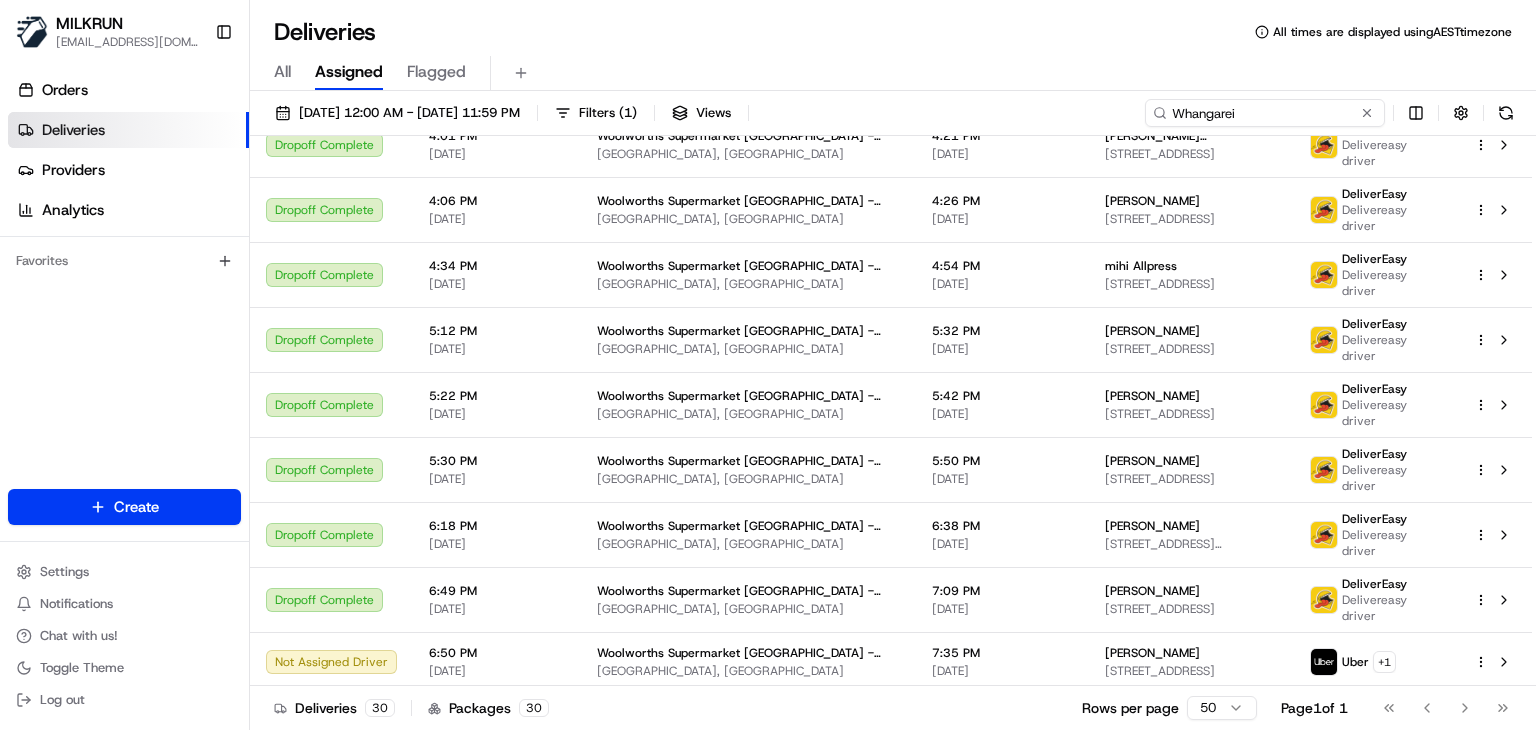 click on "Whangarei" at bounding box center [1265, 113] 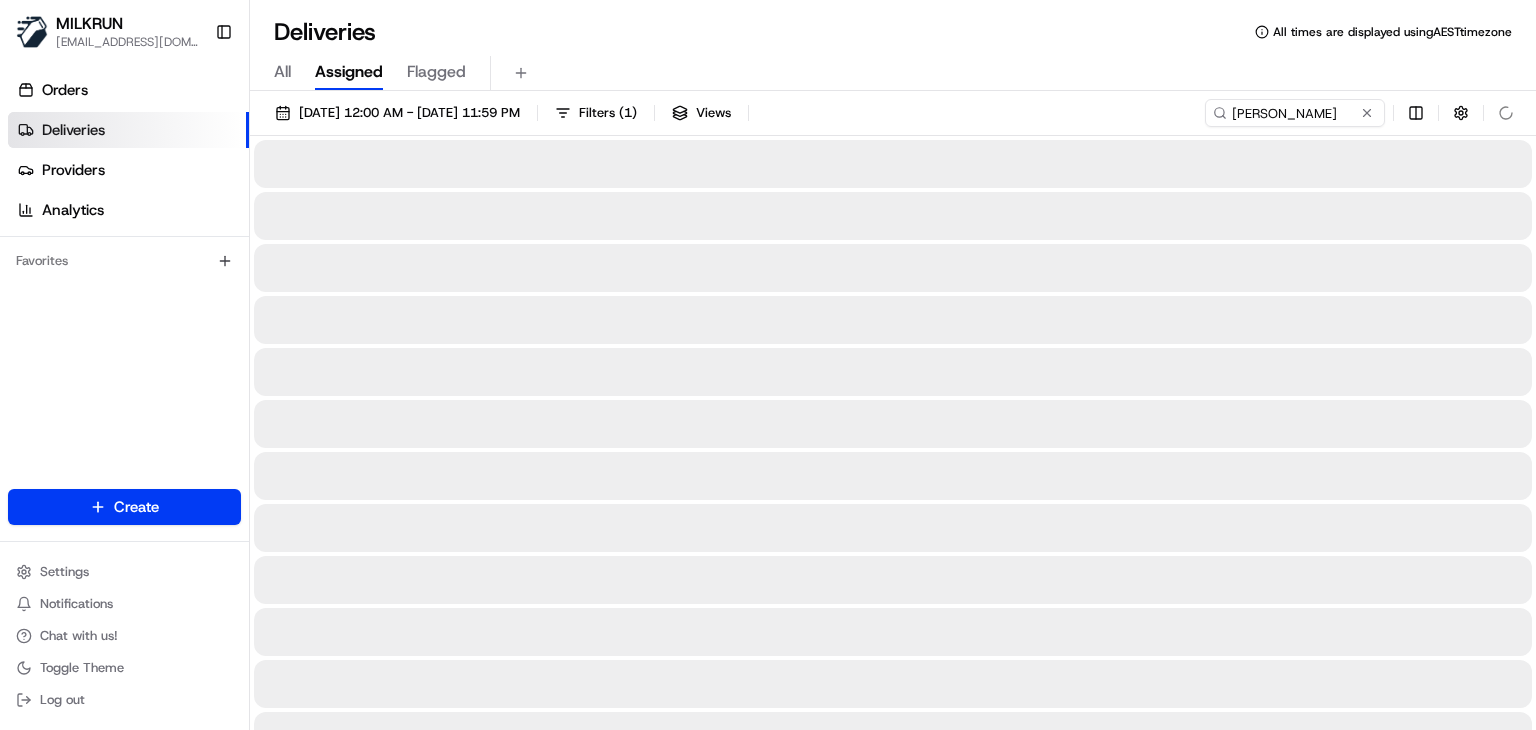 click on "All Assigned Flagged" at bounding box center (893, 73) 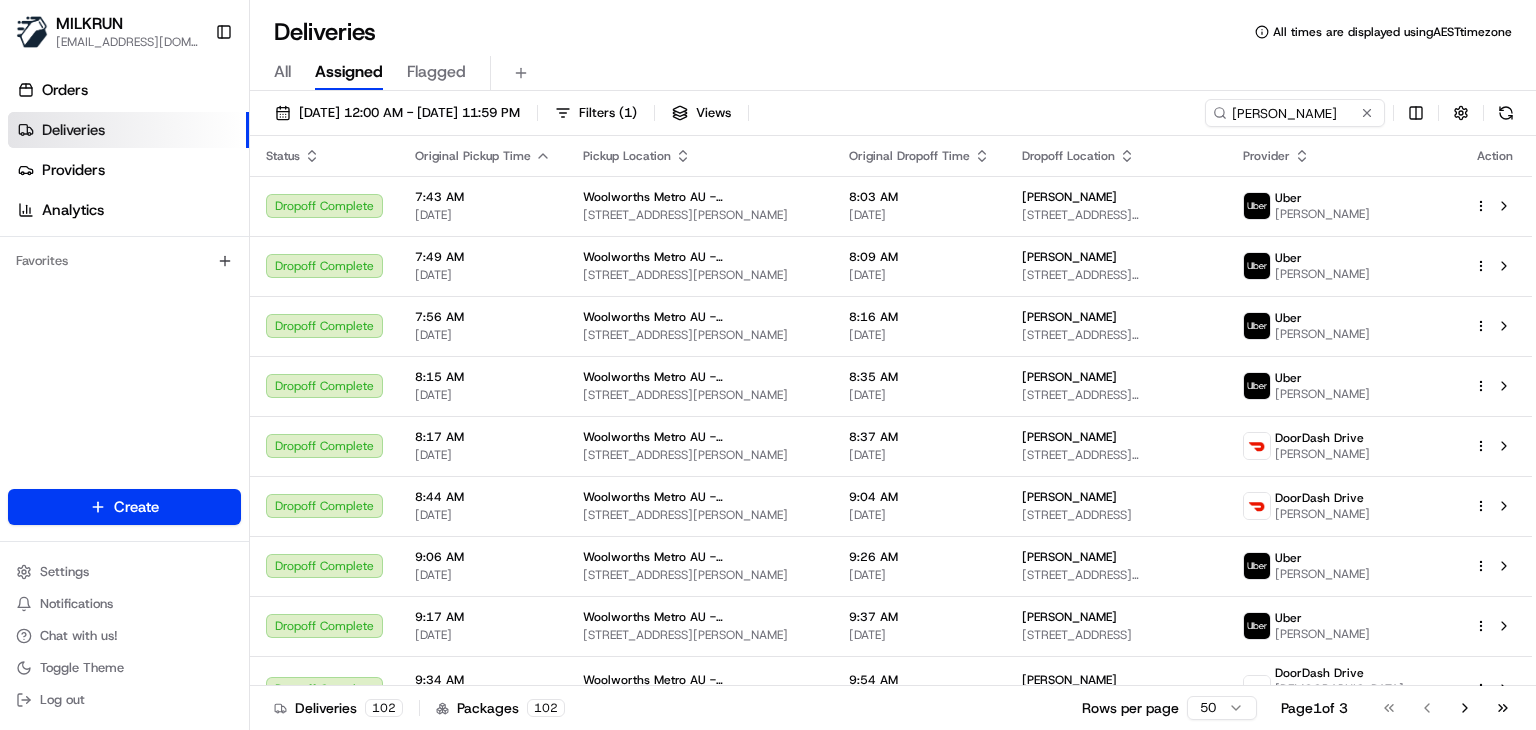 click on "Deliveries All times are displayed using  AEST  timezone" at bounding box center (893, 32) 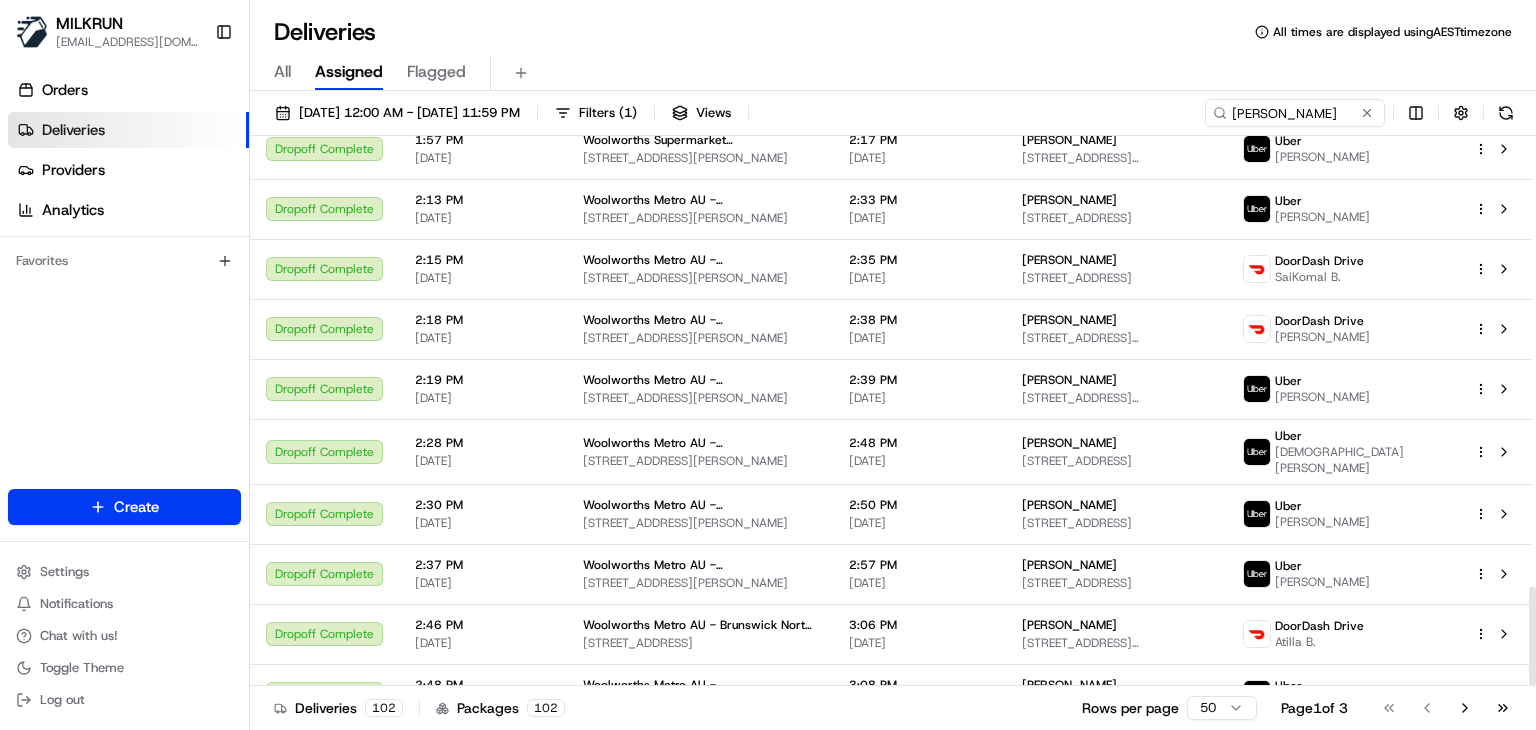 scroll, scrollTop: 2495, scrollLeft: 0, axis: vertical 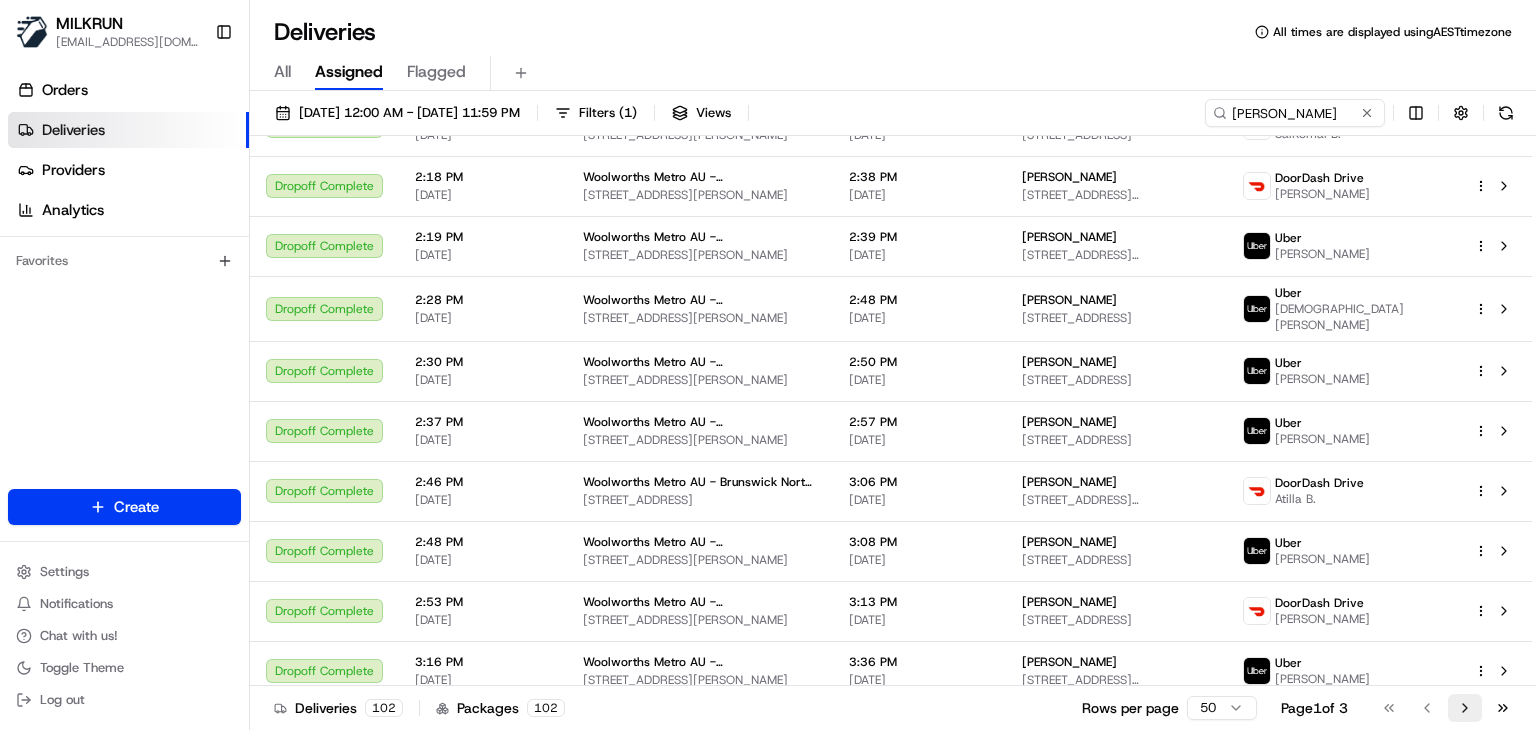 click on "Go to next page" at bounding box center [1465, 708] 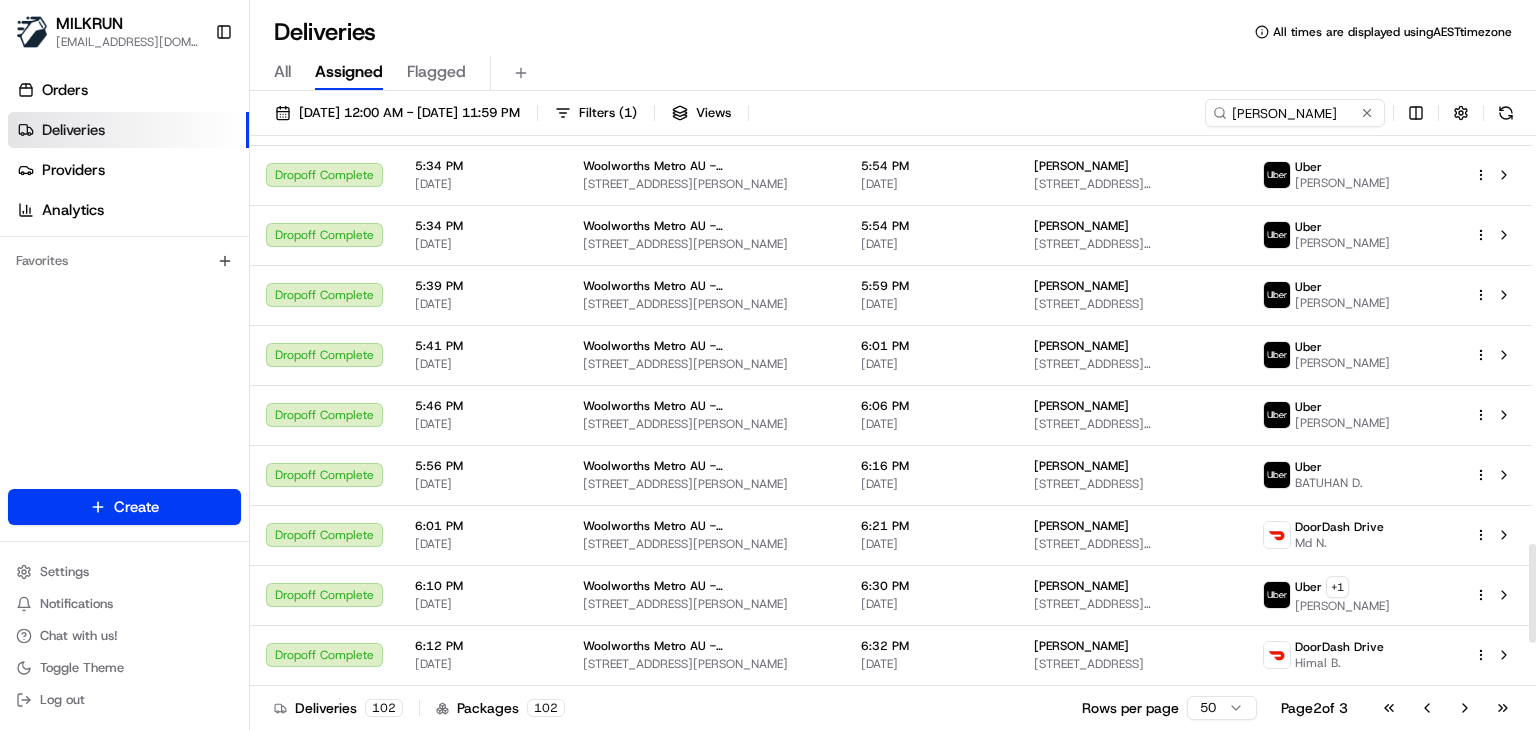 scroll, scrollTop: 2495, scrollLeft: 0, axis: vertical 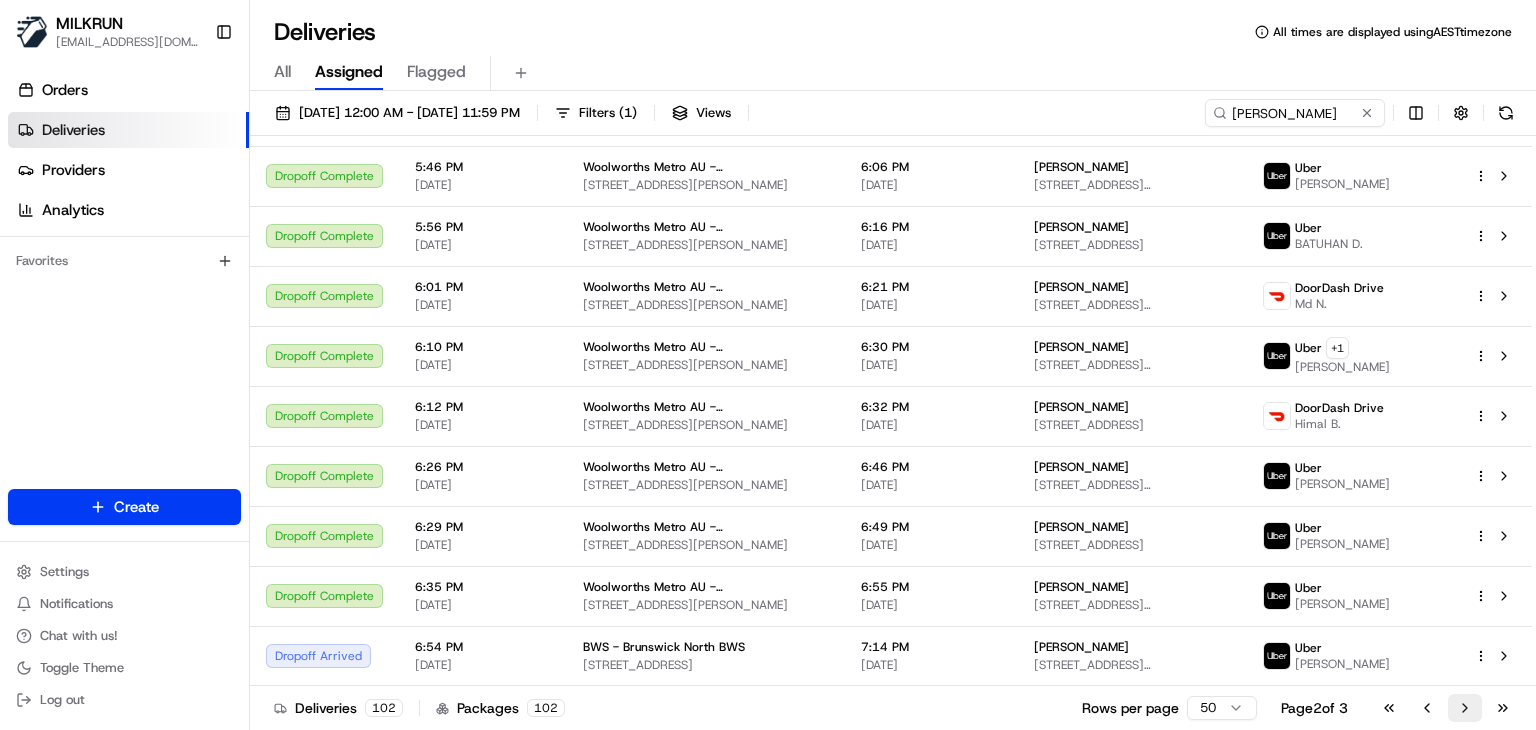 click on "Go to next page" at bounding box center [1465, 708] 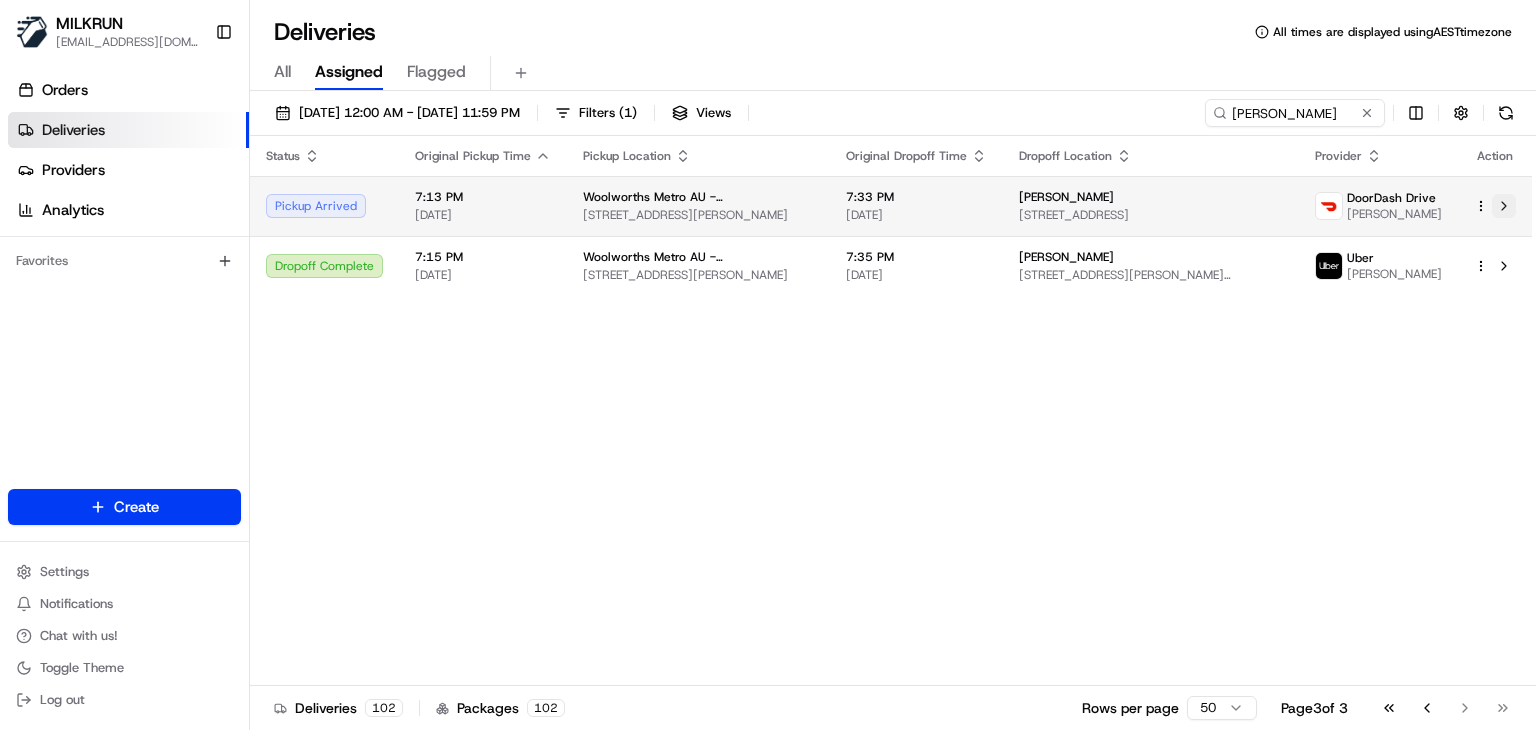 click at bounding box center (1504, 206) 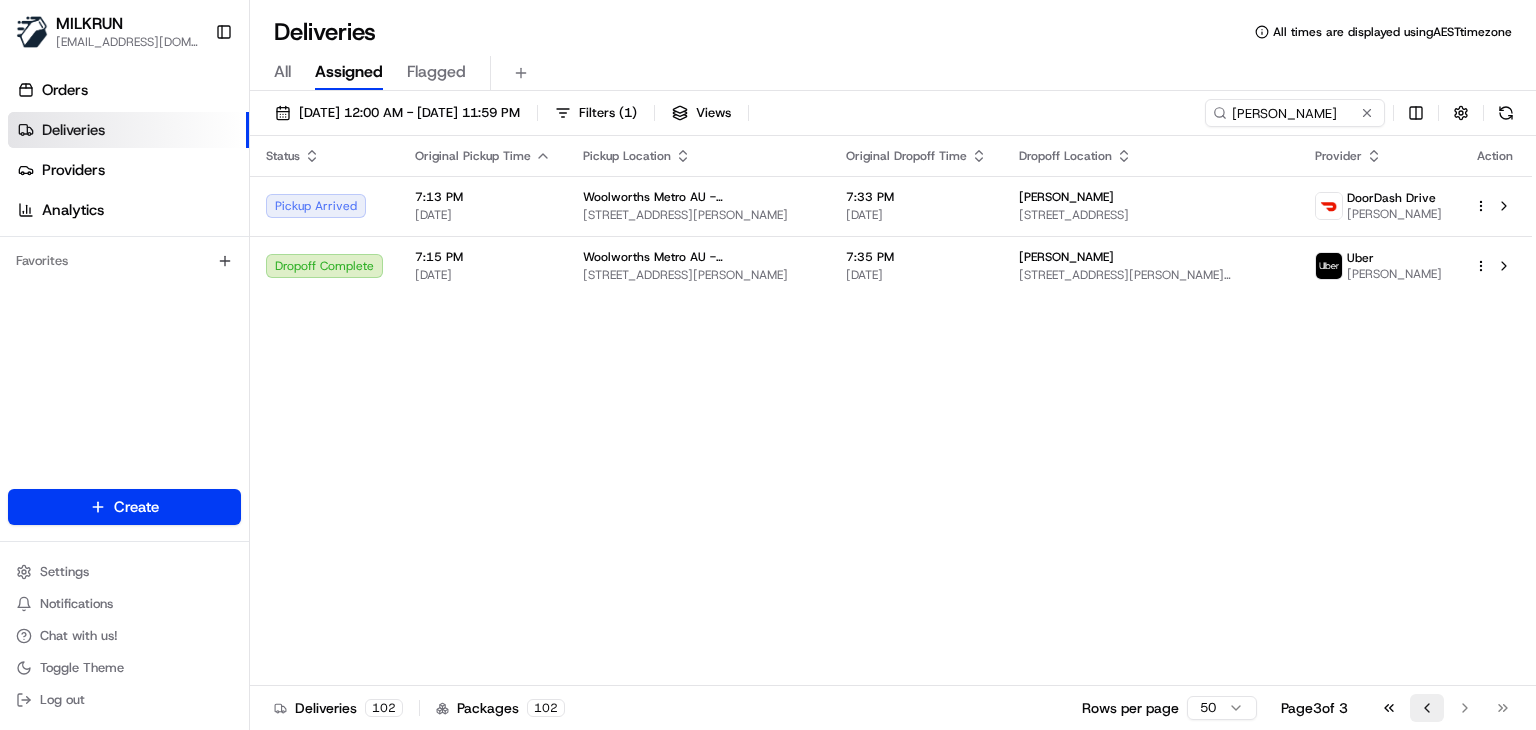click on "Go to previous page" at bounding box center (1427, 708) 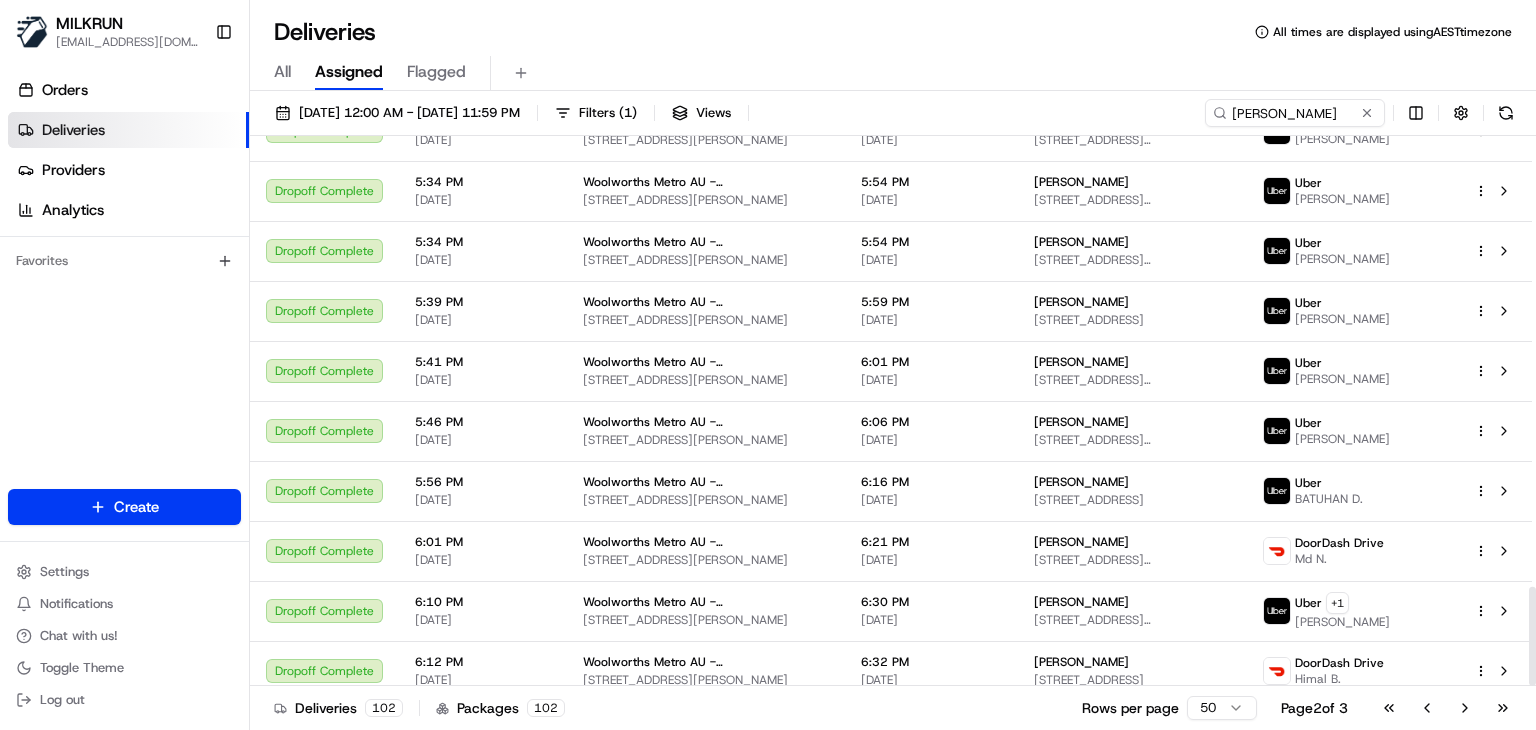 scroll, scrollTop: 2495, scrollLeft: 0, axis: vertical 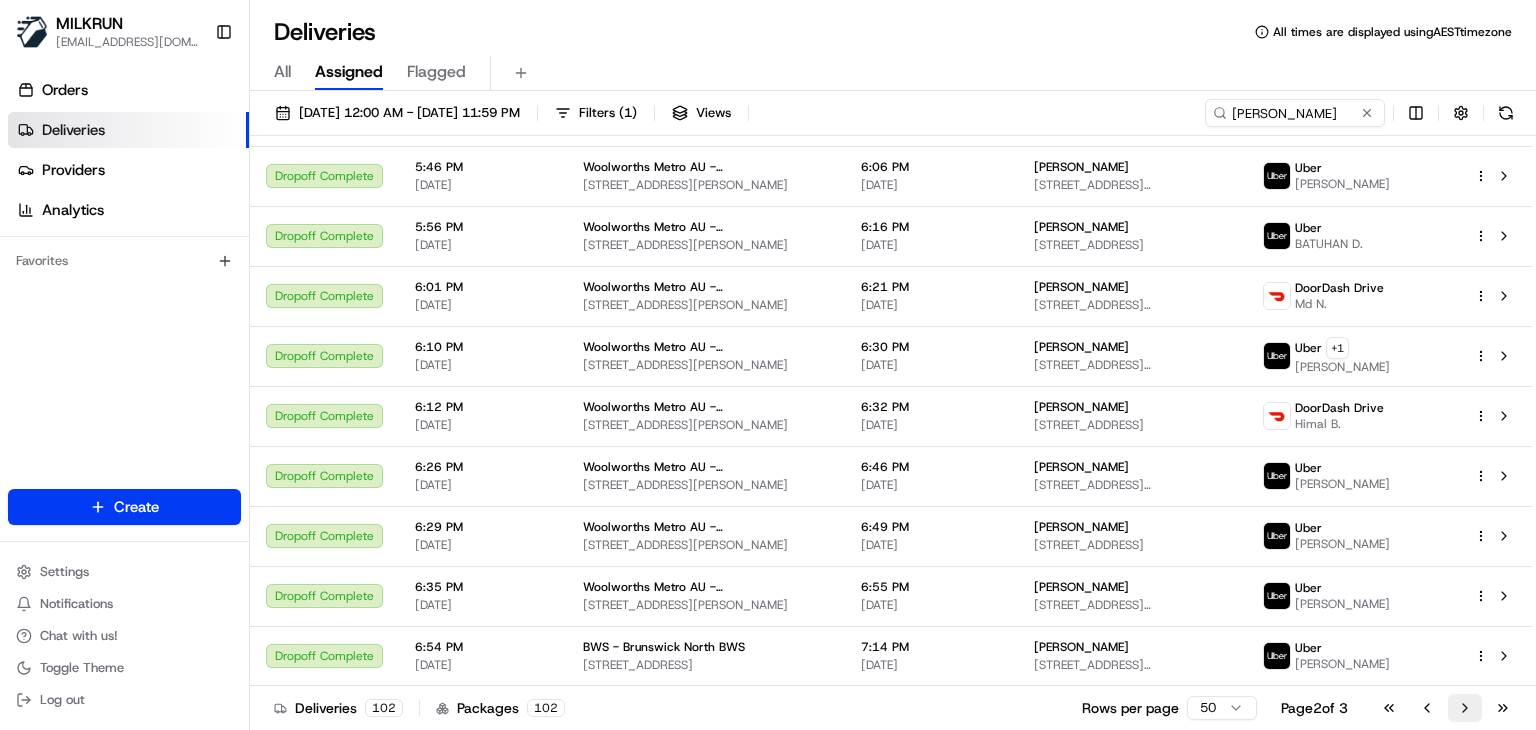 click on "Go to next page" at bounding box center (1465, 708) 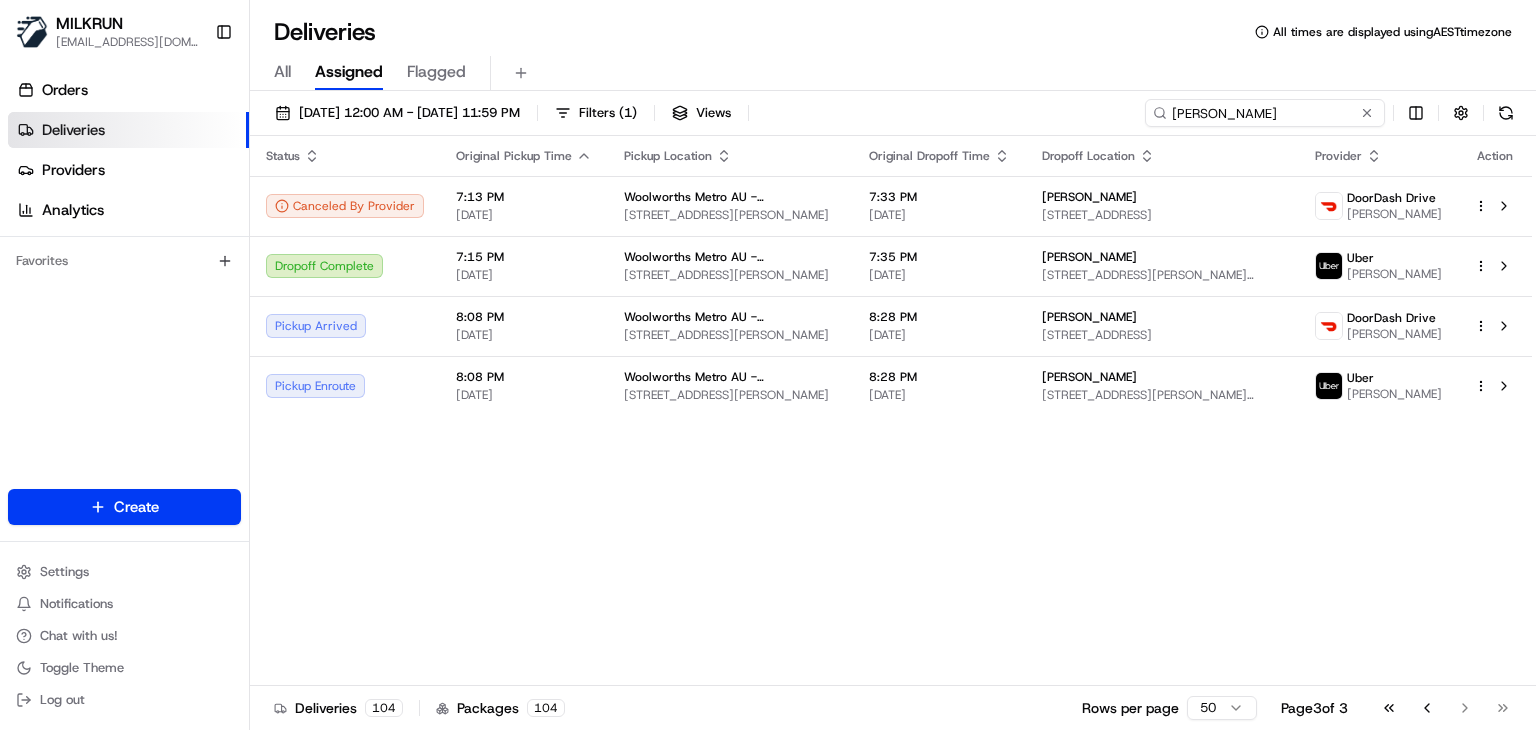 click on "Hadfield" at bounding box center (1265, 113) 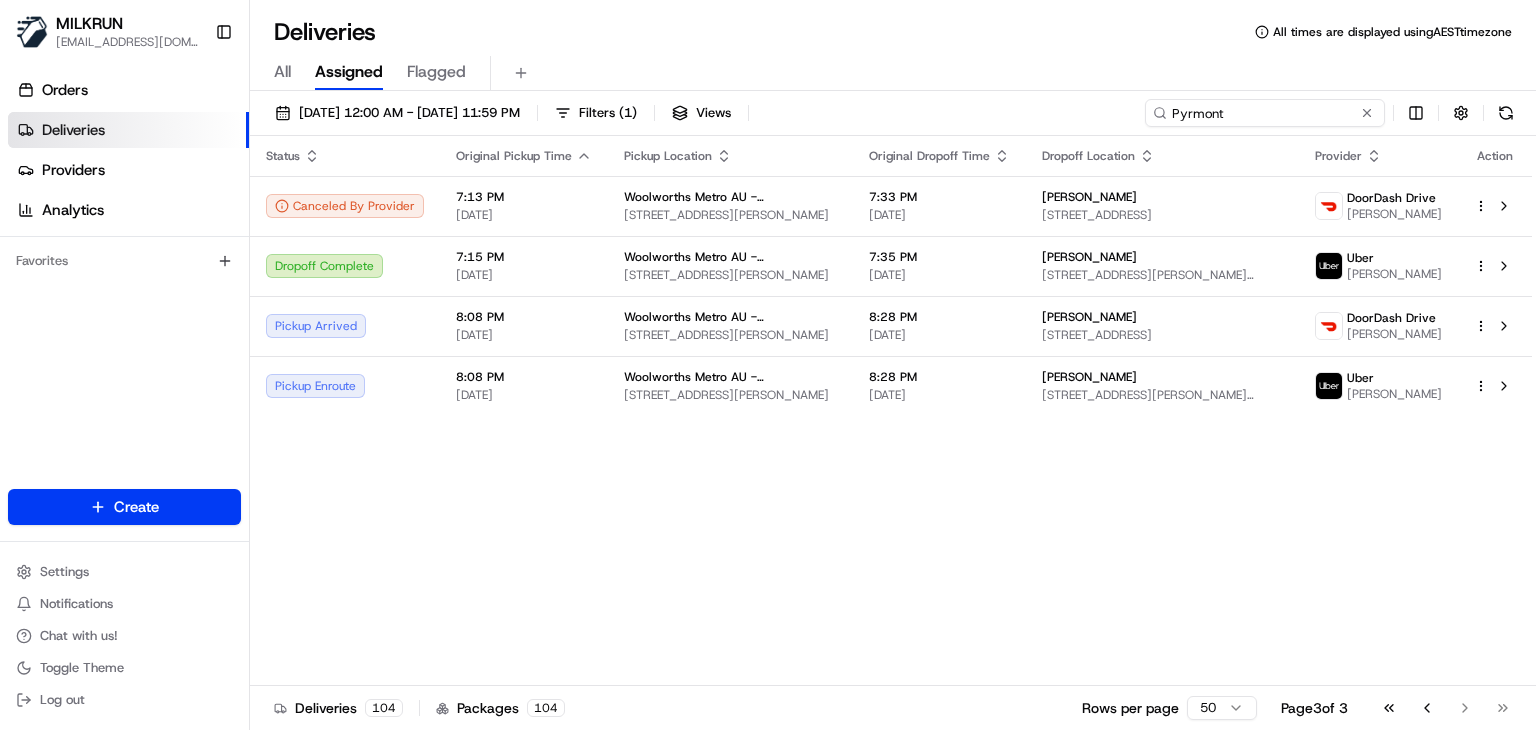 type on "Pyrmont" 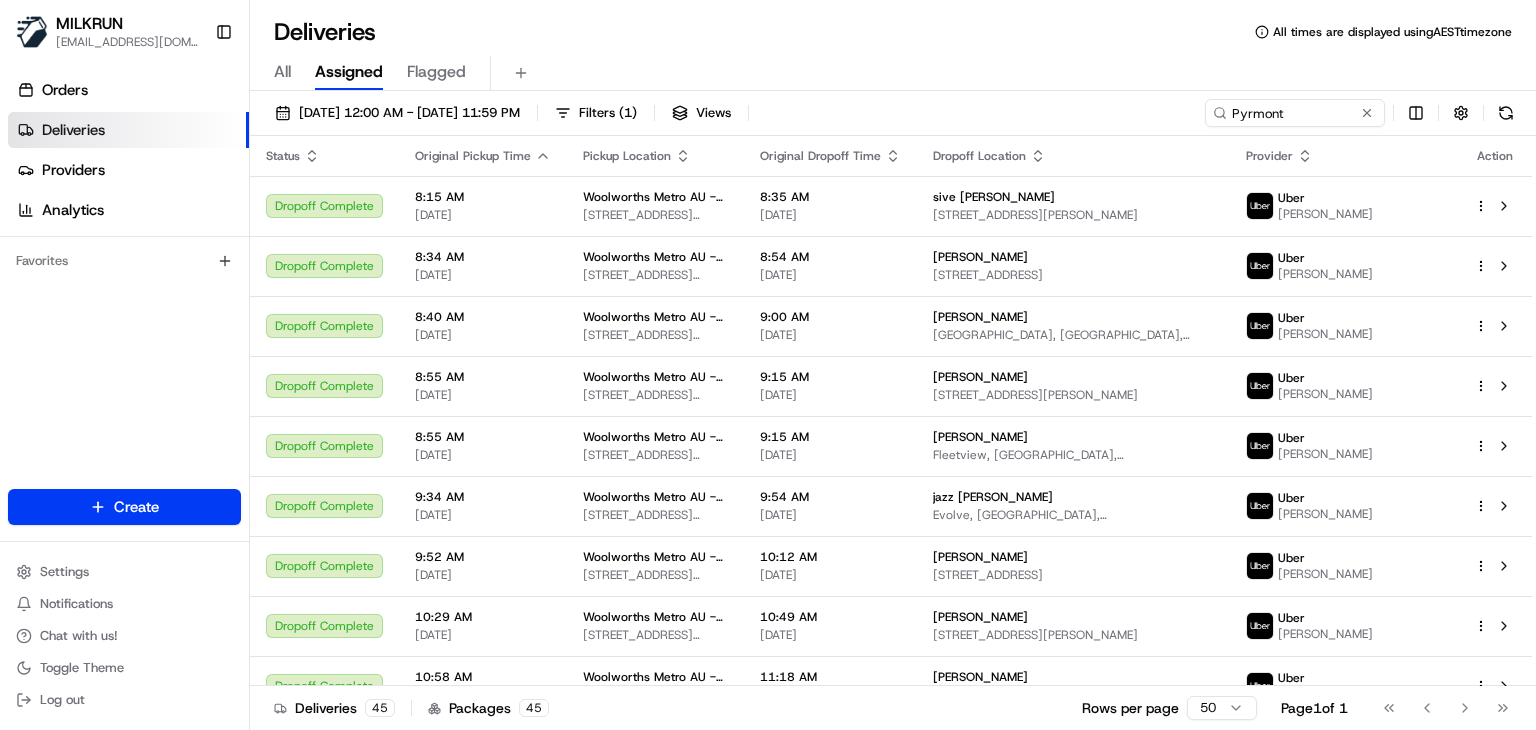 click on "All Assigned Flagged" at bounding box center (893, 73) 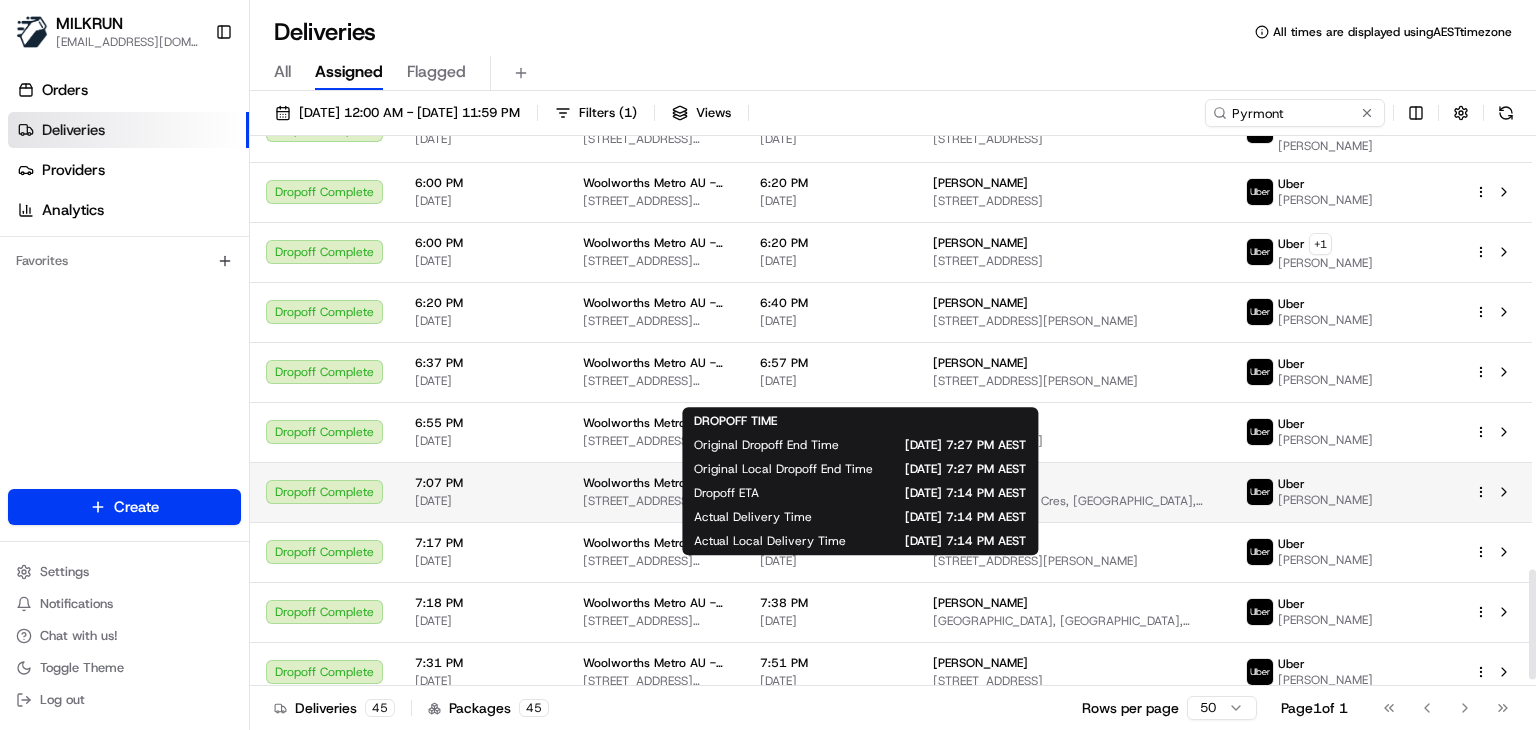 scroll, scrollTop: 2195, scrollLeft: 0, axis: vertical 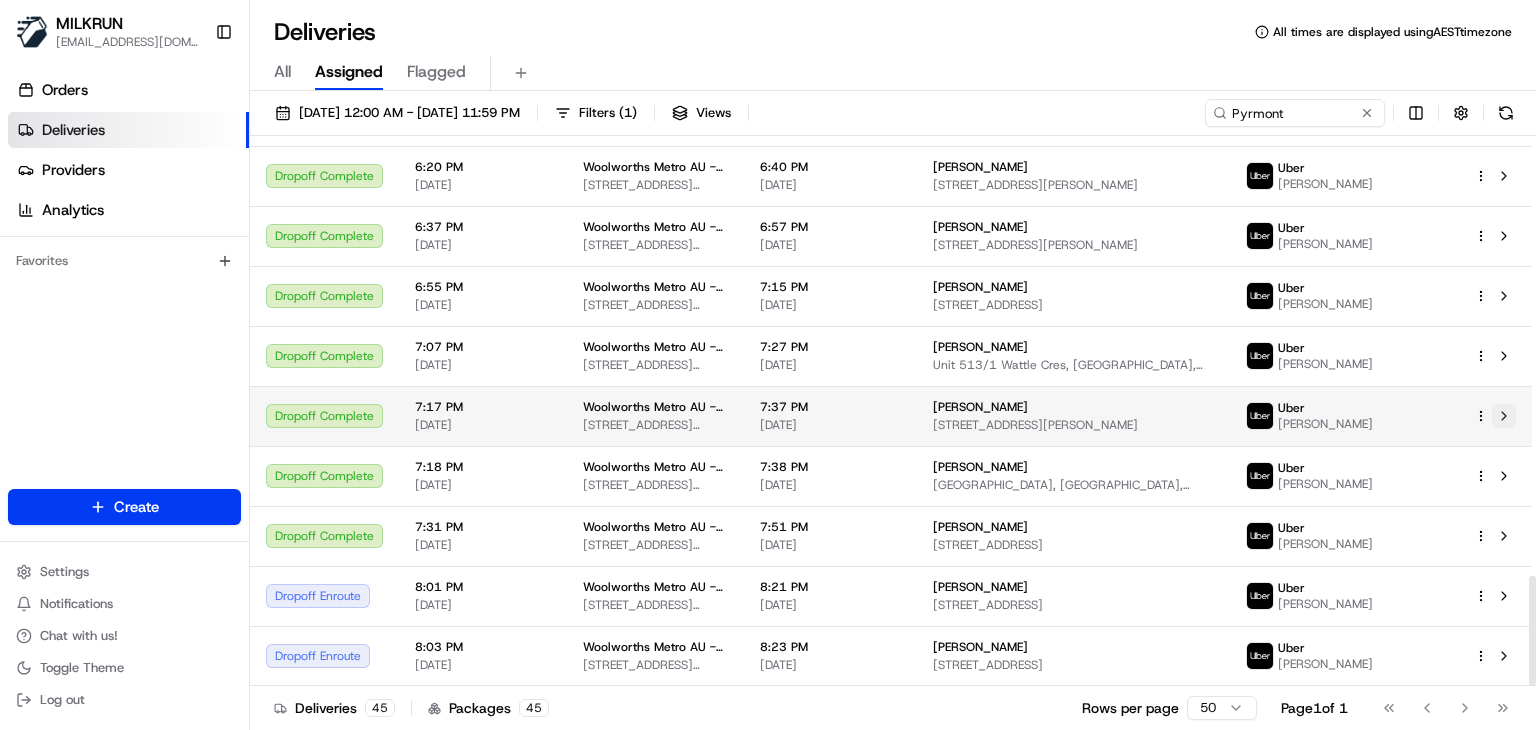 click at bounding box center (1504, 416) 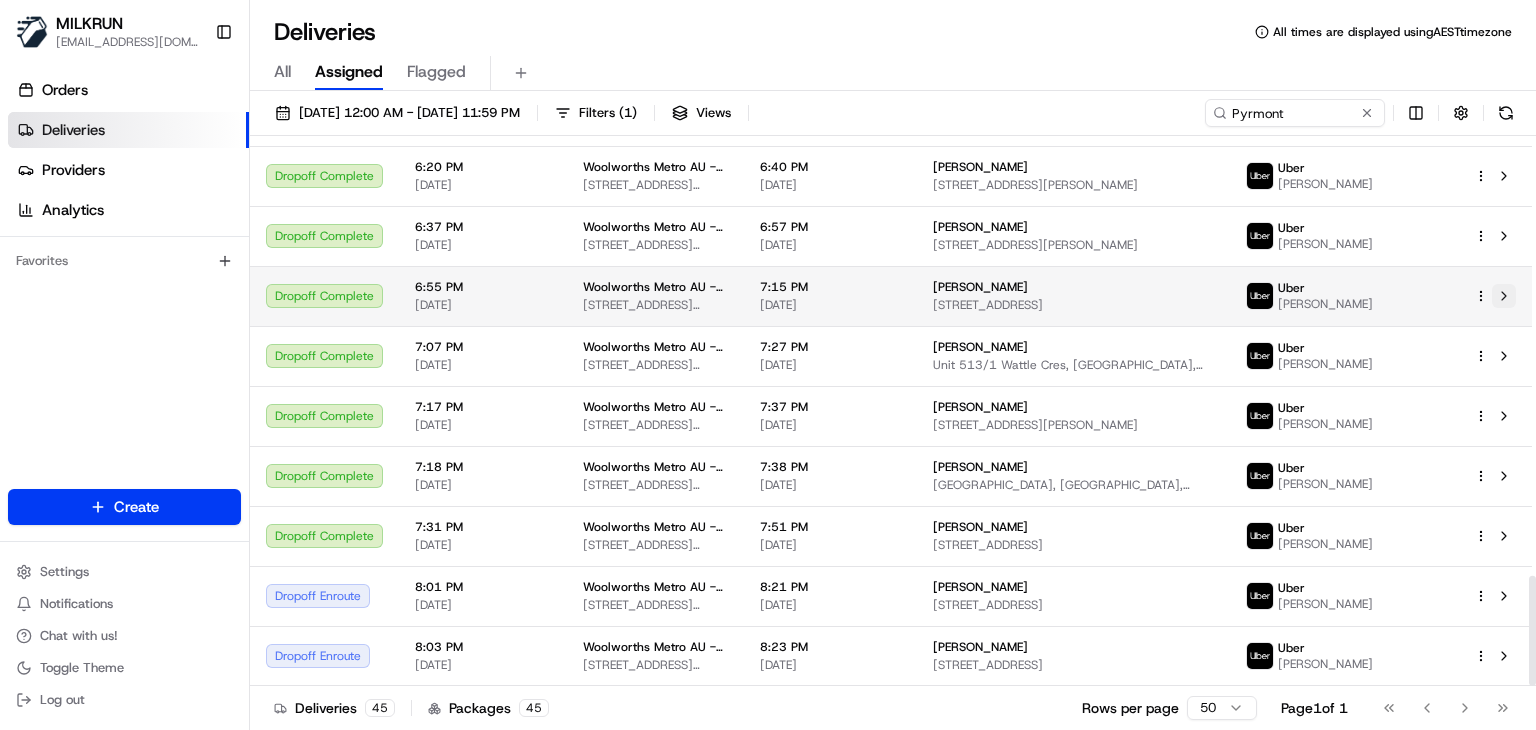 click at bounding box center (1504, 296) 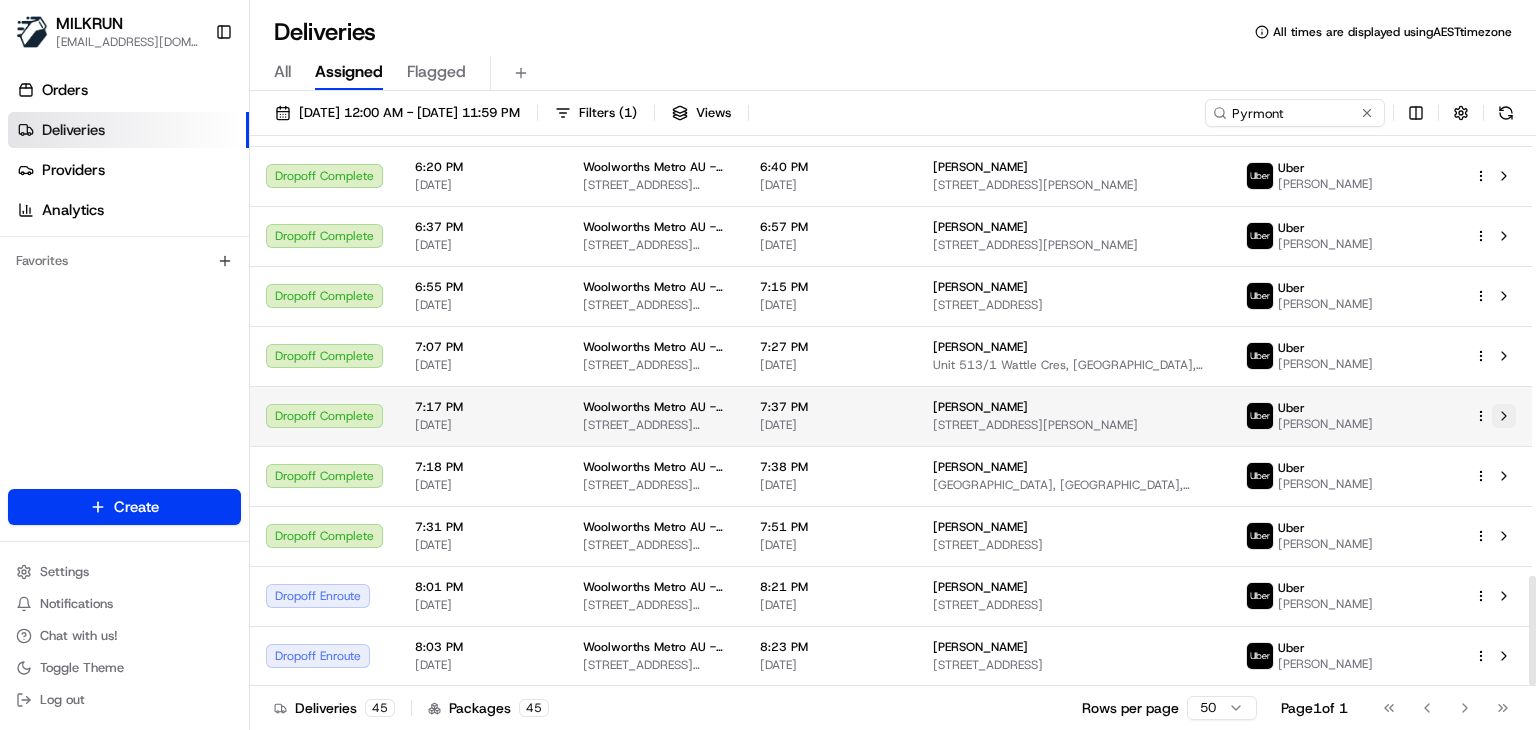 click at bounding box center [1495, 416] 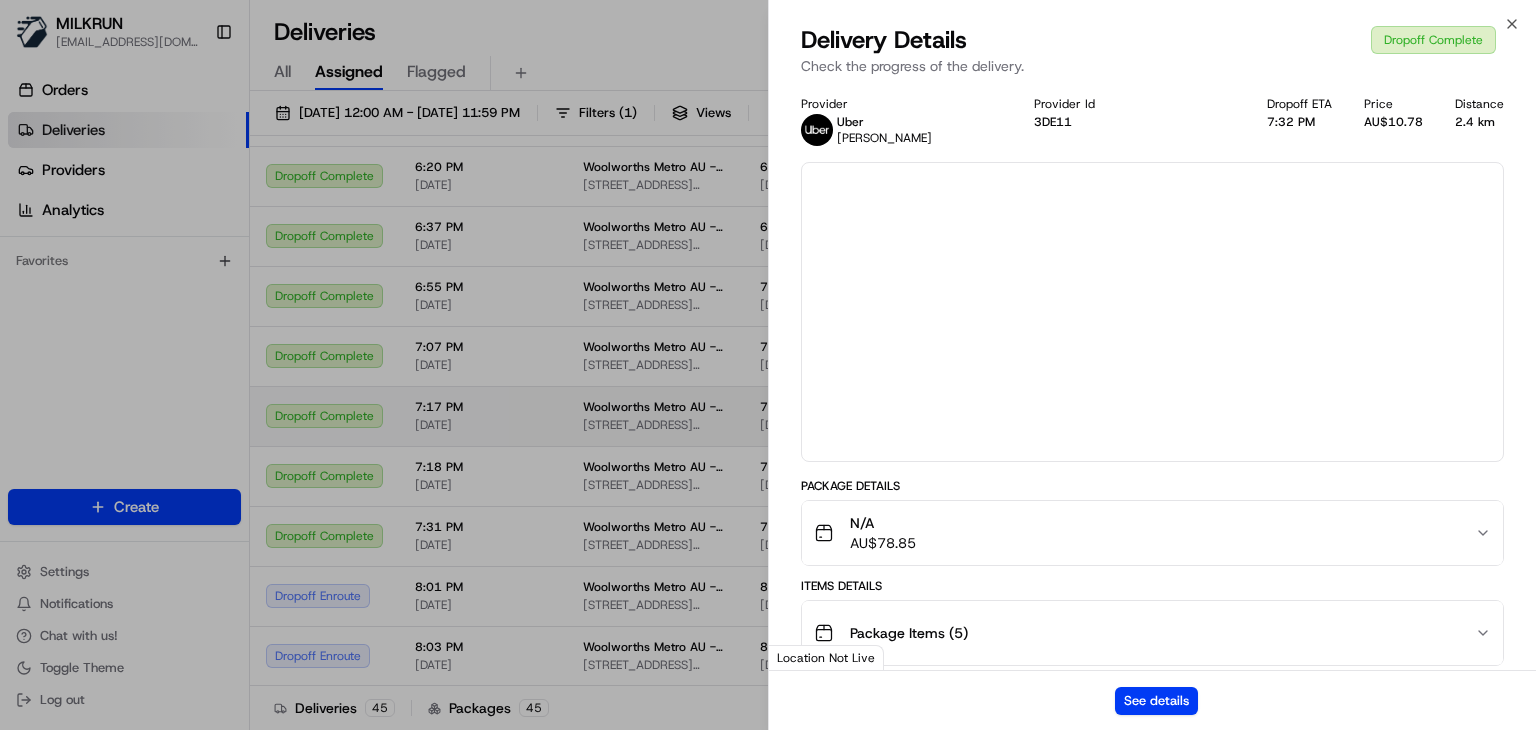 click on "MILKRUN ssubedi2@woolworths.com.au Toggle Sidebar Orders Deliveries Providers Analytics Favorites Main Menu Members & Organization Organization Users Roles Preferences Customization Tracking Orchestration Automations Locations Pickup Locations Dropoff Locations AI Support Call Agent Billing Billing Refund Requests Integrations Notification Triggers Webhooks API Keys Request Logs Create Settings Notifications Chat with us! Toggle Theme Log out Deliveries All times are displayed using  AEST  timezone All Assigned Flagged 14/07/2025 12:00 AM - 14/07/2025 11:59 PM Filters ( 1 ) Views Pyrmont Status Original Pickup Time Pickup Location Original Dropoff Time Dropoff Location Provider Action Dropoff Complete 8:15 AM 14/07/2025 Woolworths Metro AU - Pyrmont 63 Miller St, Pyrmont, NSW 2009, AU 8:35 AM 14/07/2025 sive Buckley 19 Harris St, Pyrmont, NSW 2009, AU Uber SERGIO L. Dropoff Complete 8:34 AM 14/07/2025 Woolworths Metro AU - Pyrmont 63 Miller St, Pyrmont, NSW 2009, AU 8:54 AM 14/07/2025 Jordan Gross" at bounding box center [768, 365] 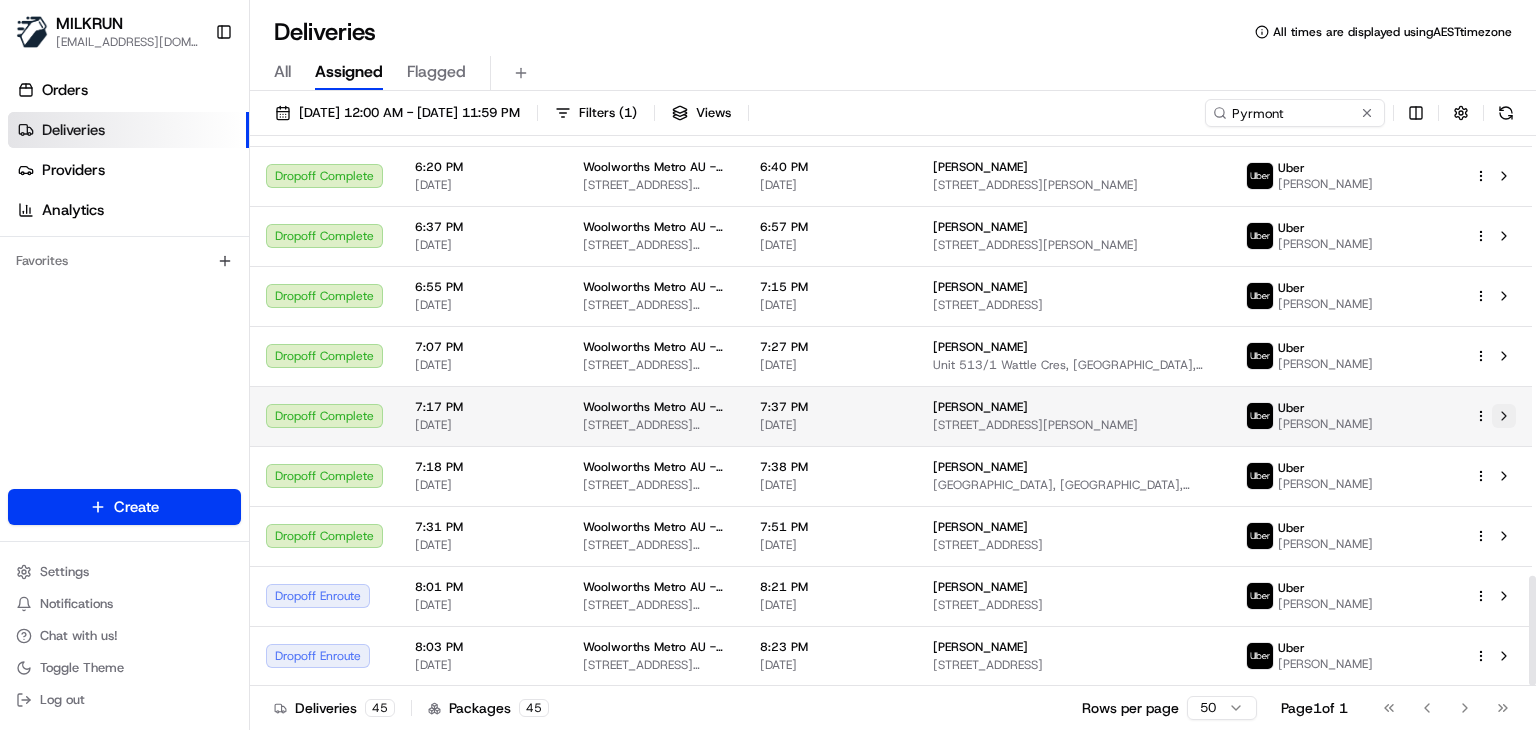 click at bounding box center [1504, 416] 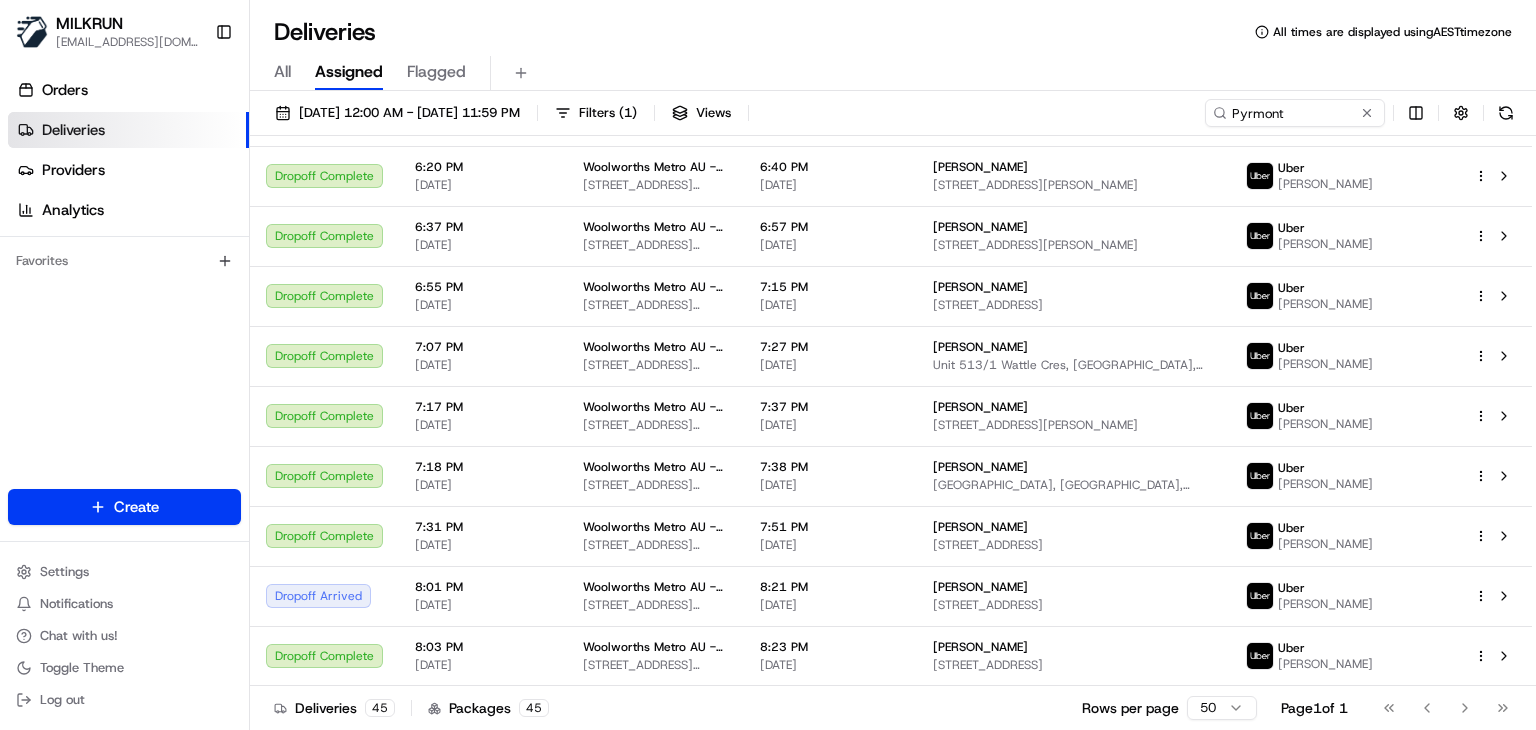 click on "Deliveries All times are displayed using  AEST  timezone" at bounding box center (893, 32) 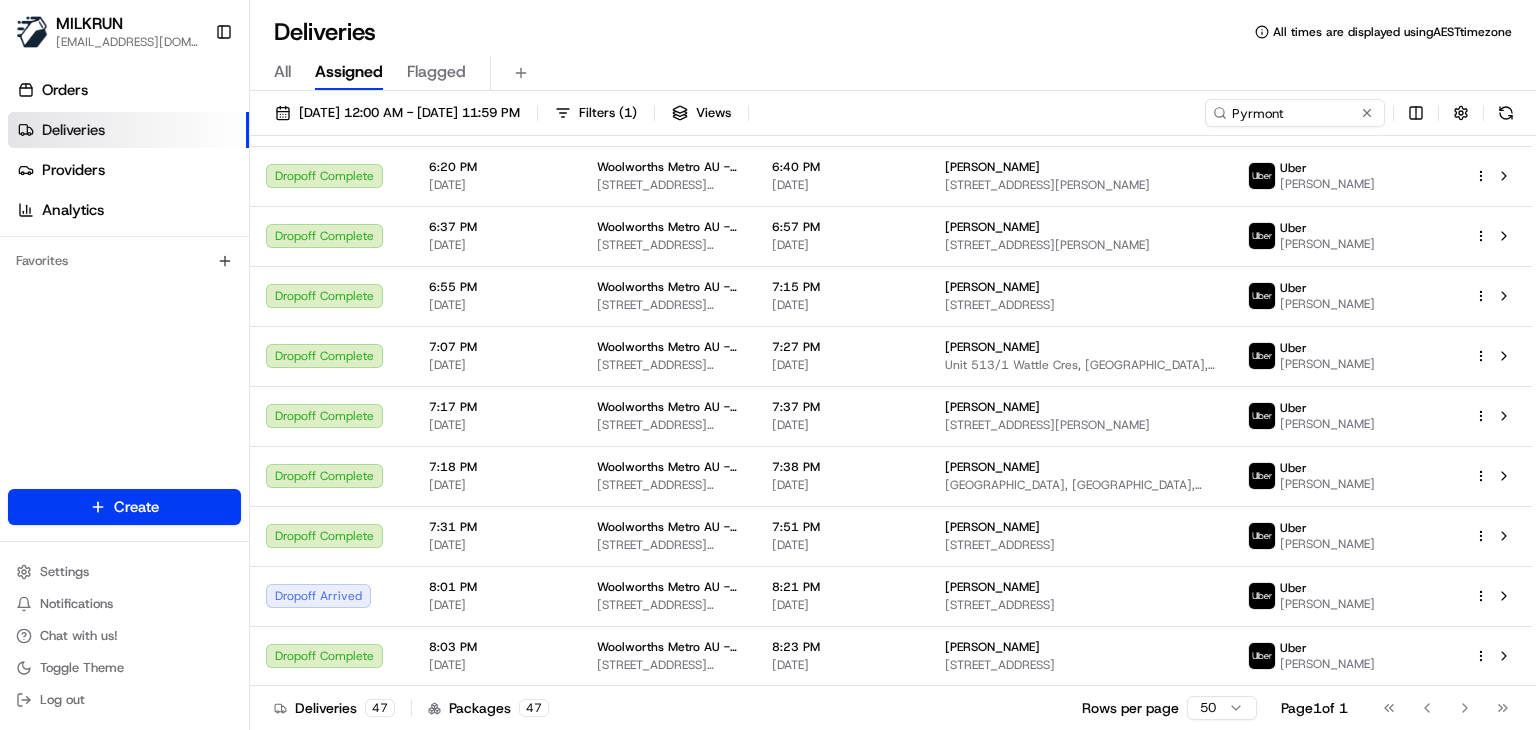 click on "Deliveries All times are displayed using  AEST  timezone" at bounding box center (893, 32) 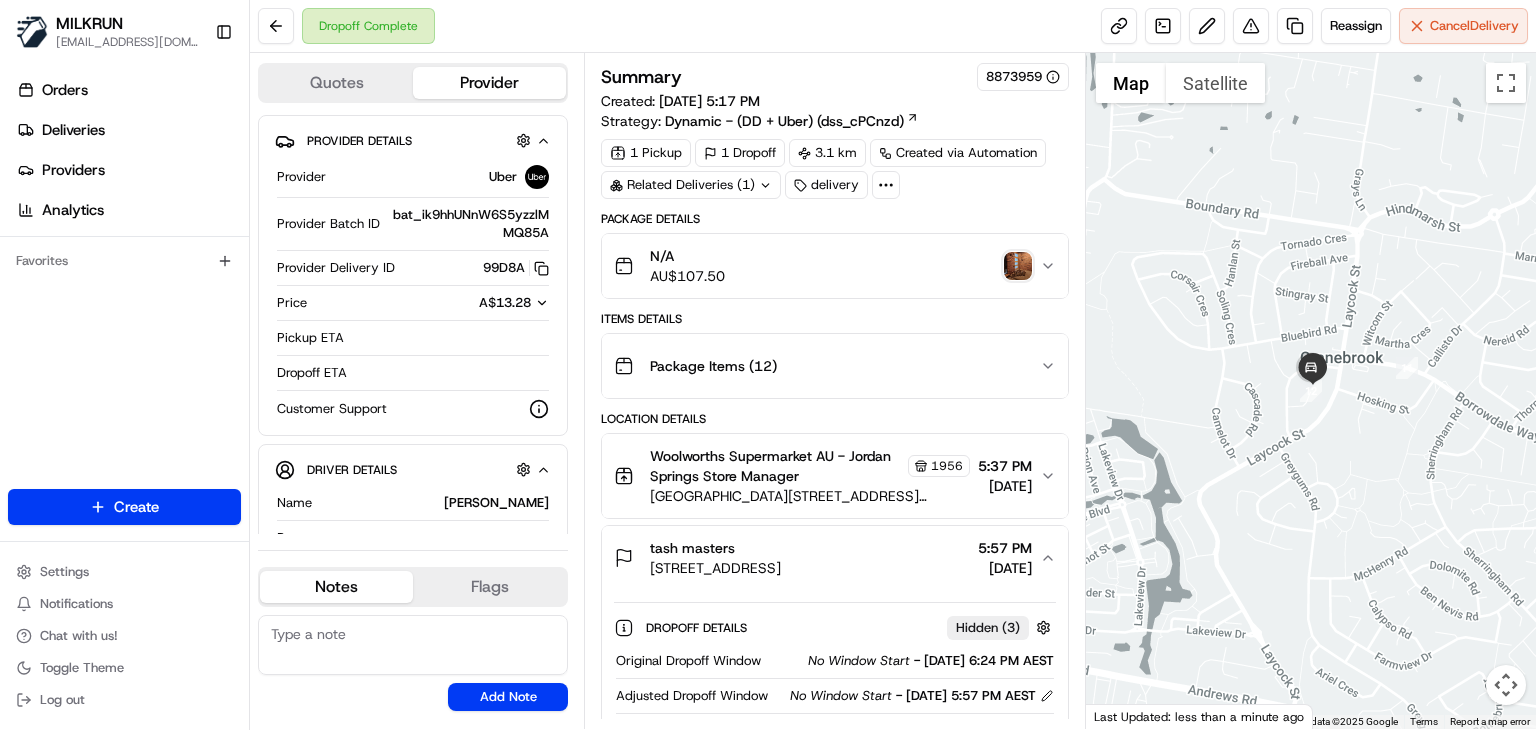 scroll, scrollTop: 0, scrollLeft: 0, axis: both 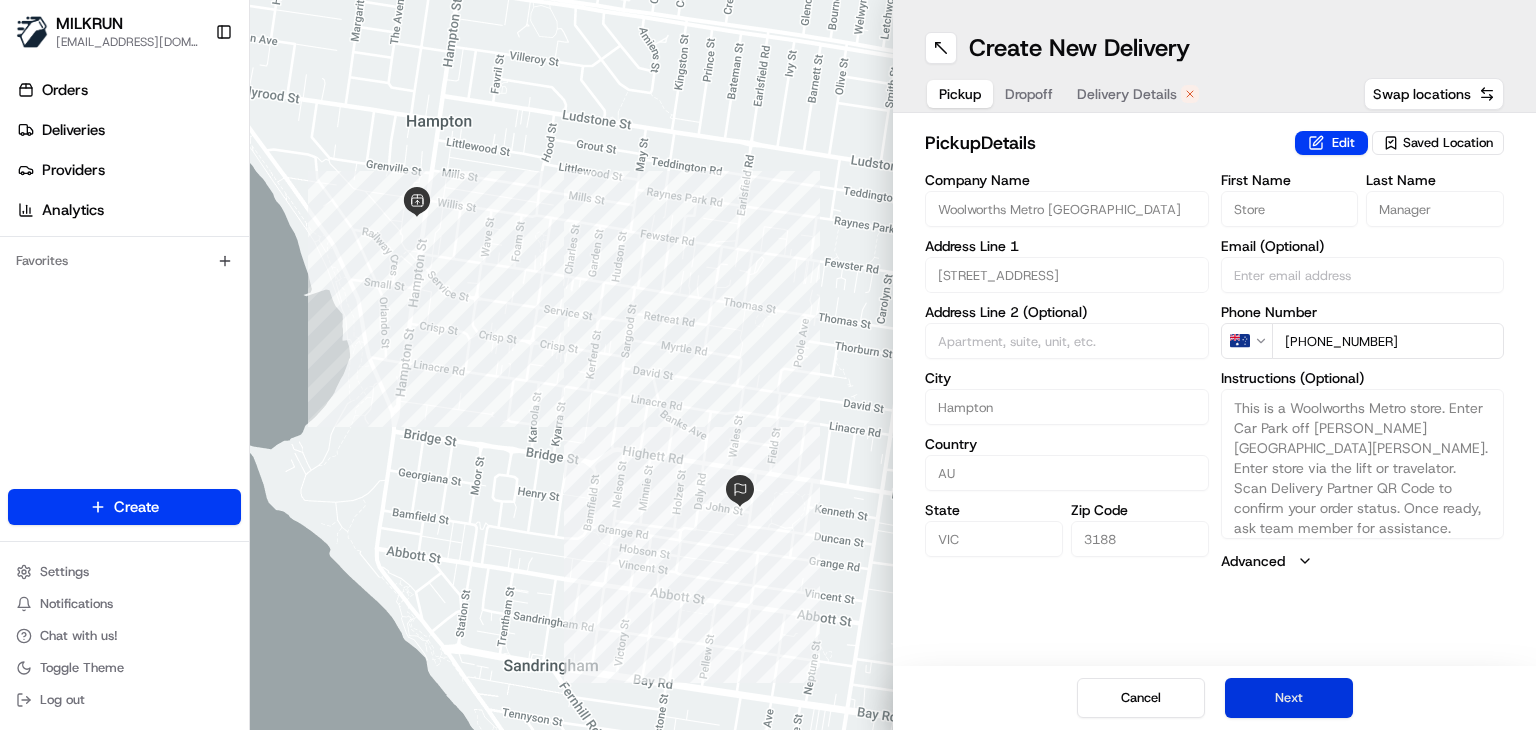 click on "Next" at bounding box center (1289, 698) 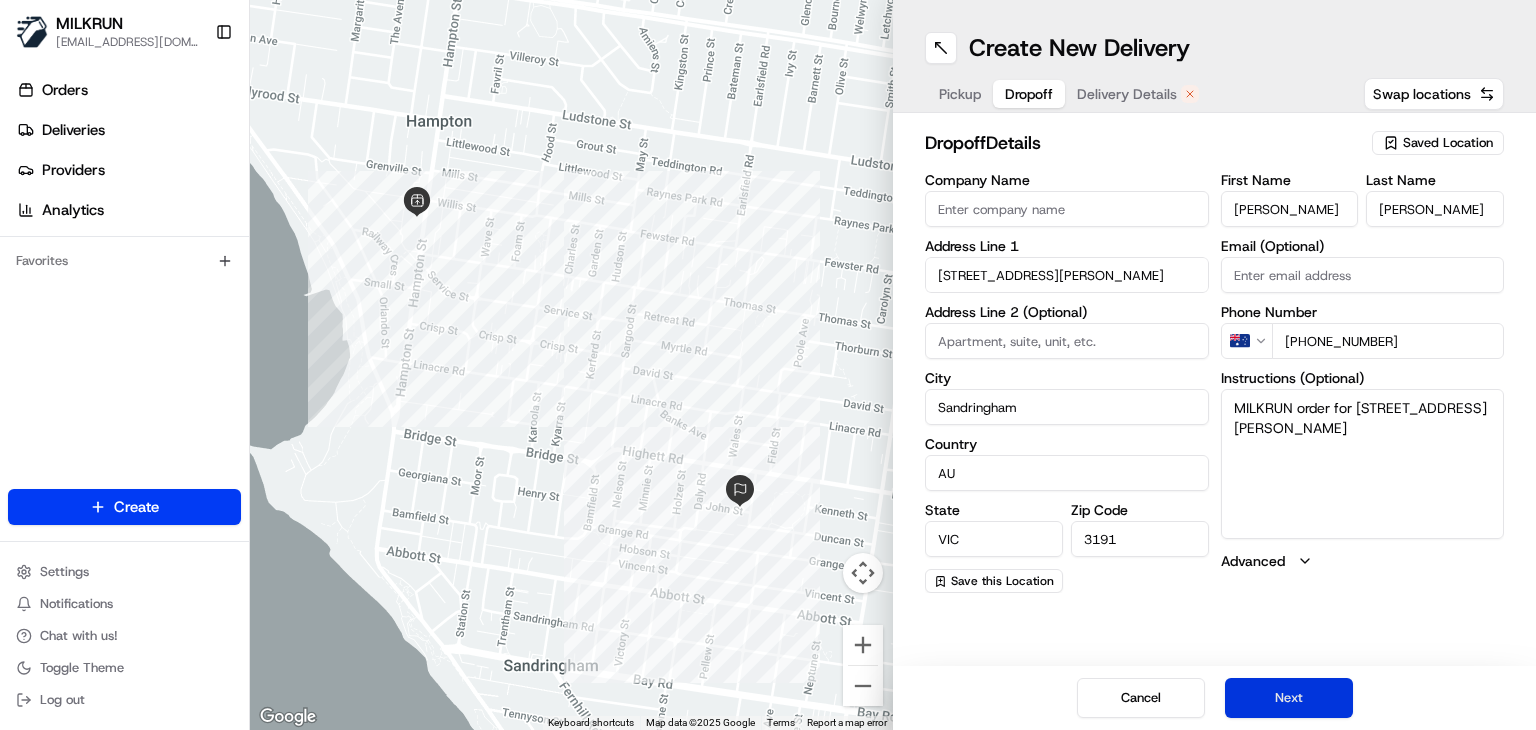 click on "Next" at bounding box center (1289, 698) 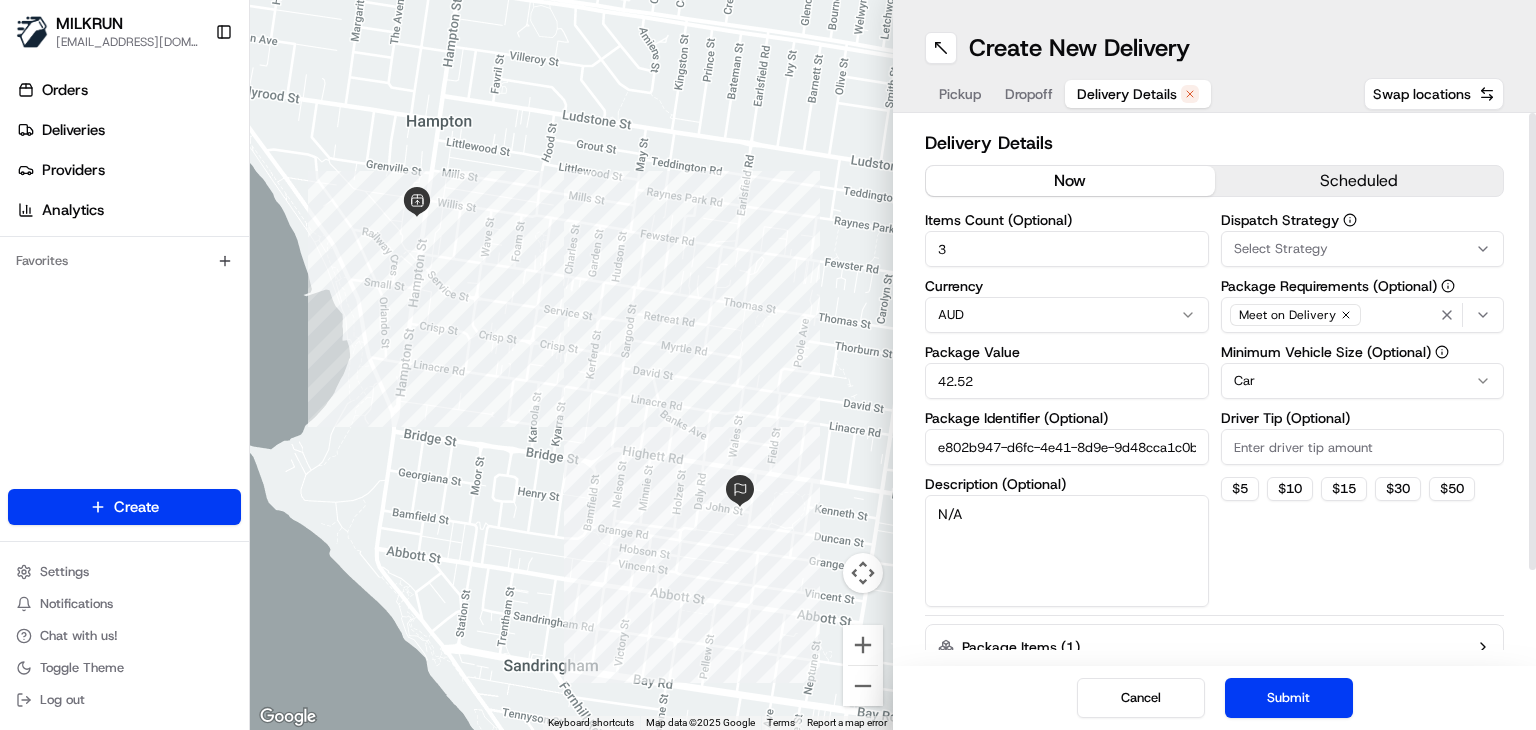 click on "now" at bounding box center (1070, 181) 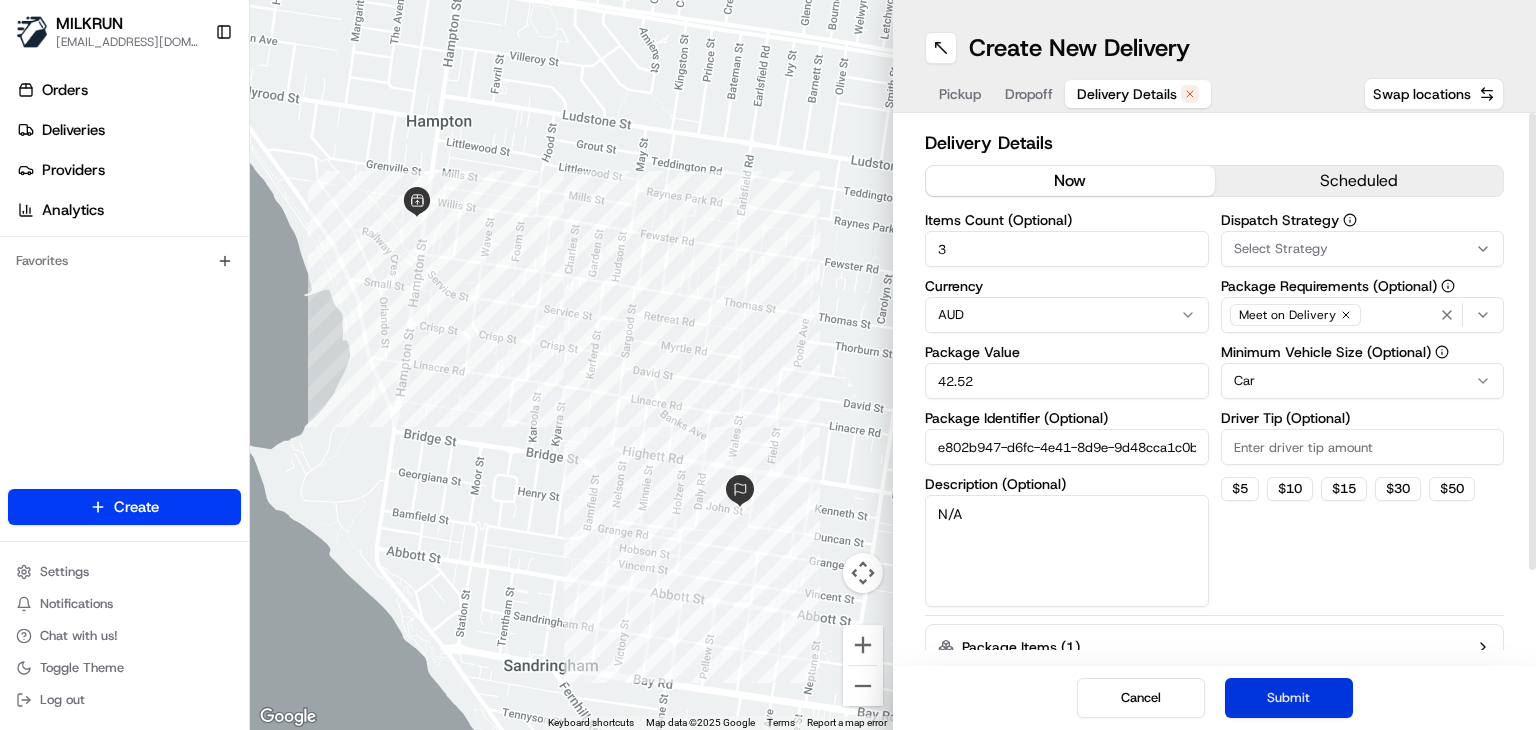 click on "Submit" at bounding box center (1289, 698) 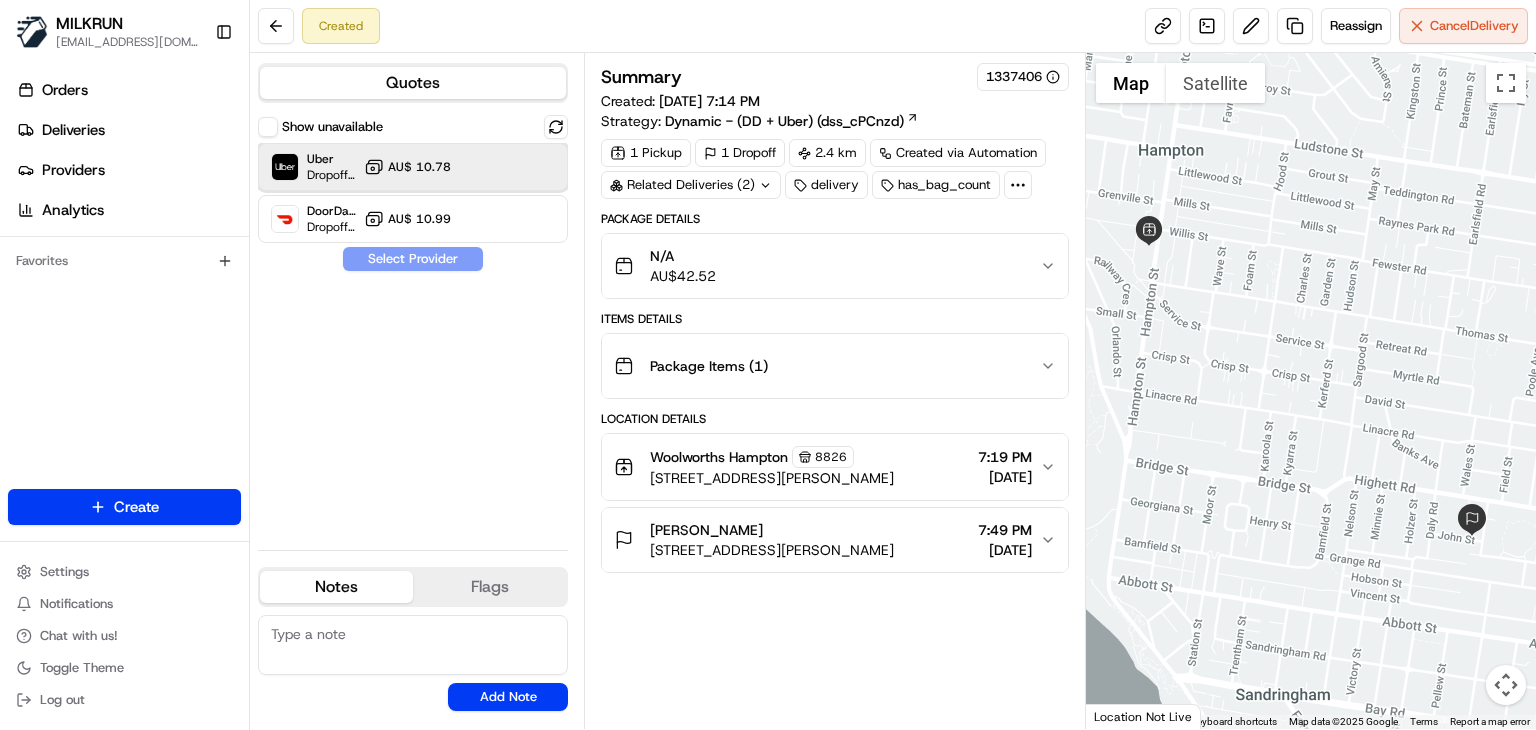 click on "Uber Dropoff ETA   18 minutes AU$   10.78" at bounding box center [413, 167] 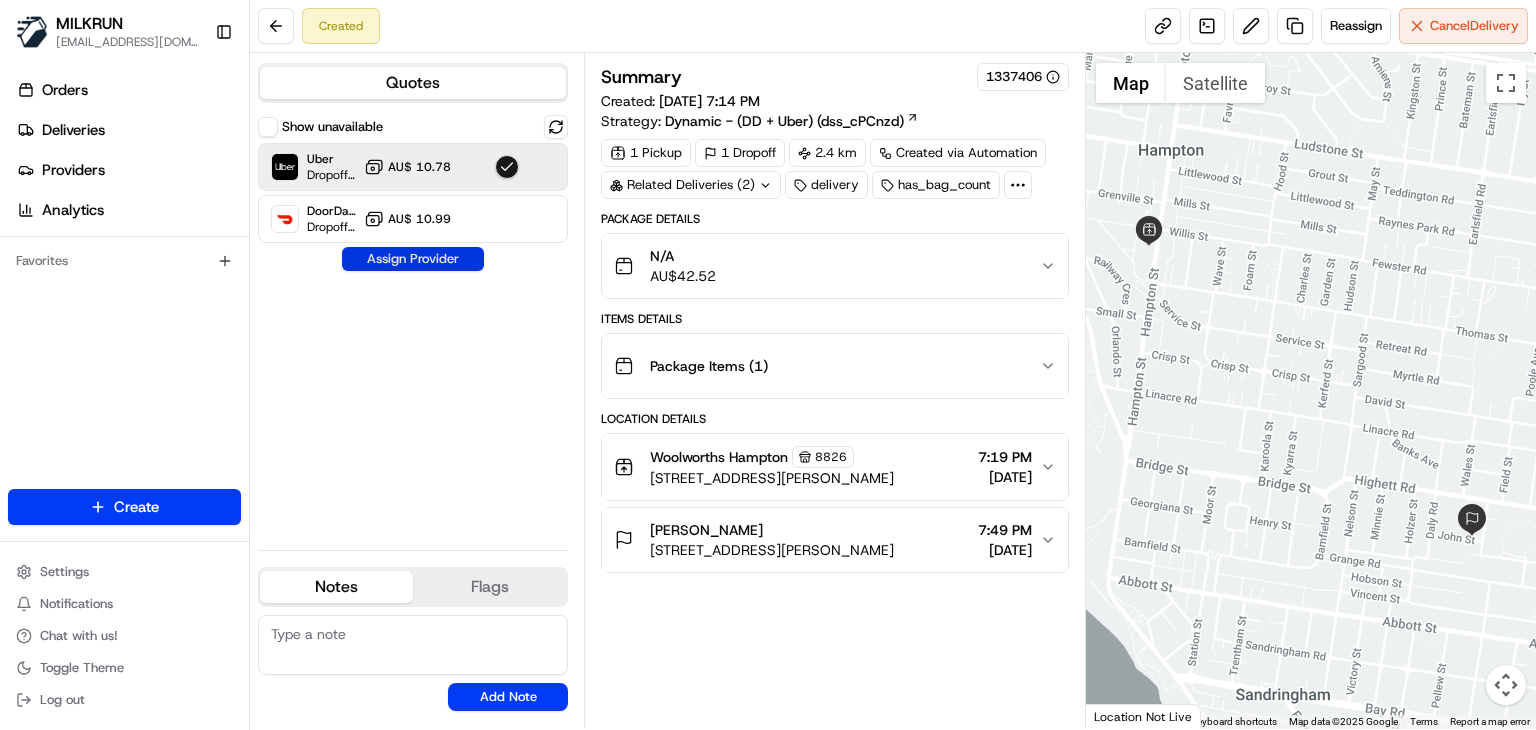click on "Assign Provider" at bounding box center (413, 259) 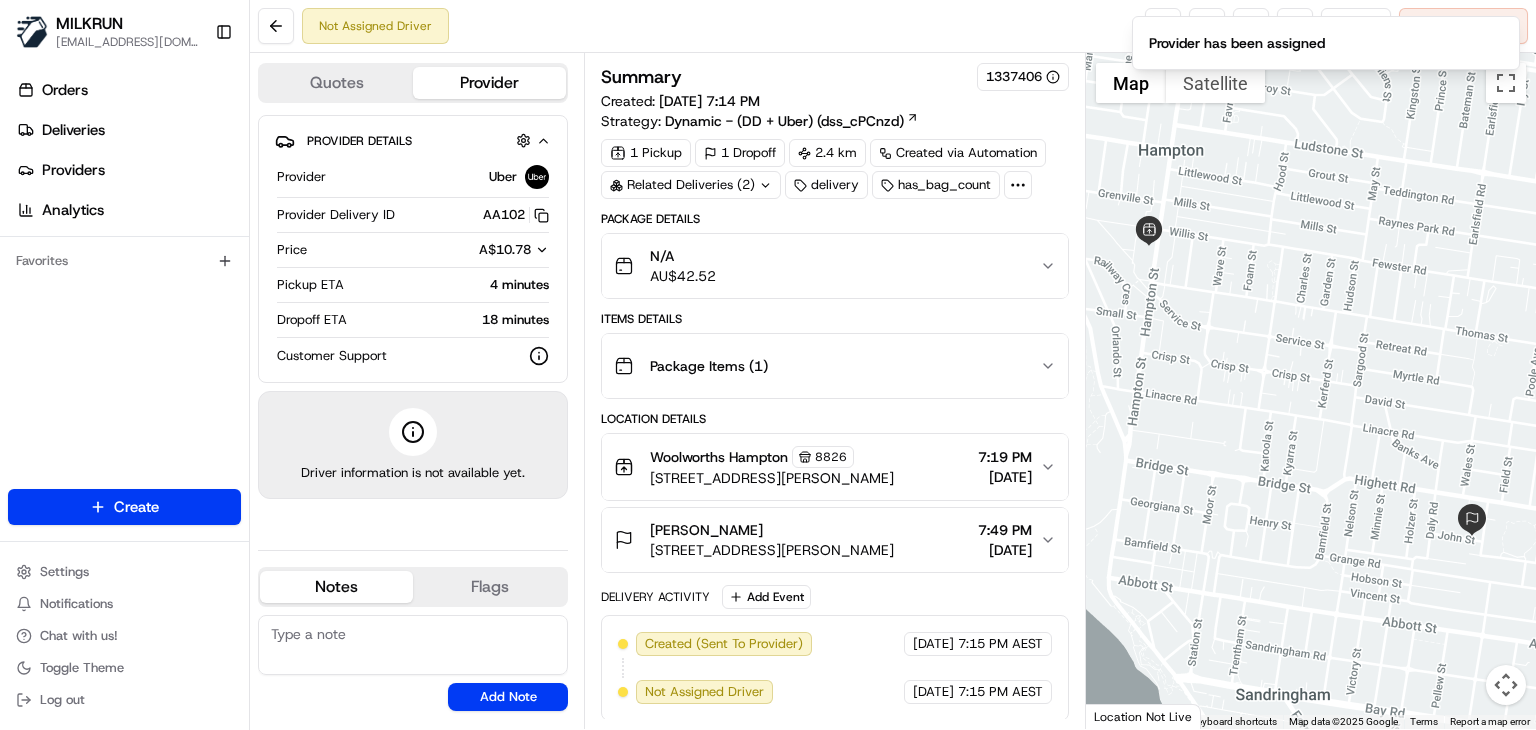 click 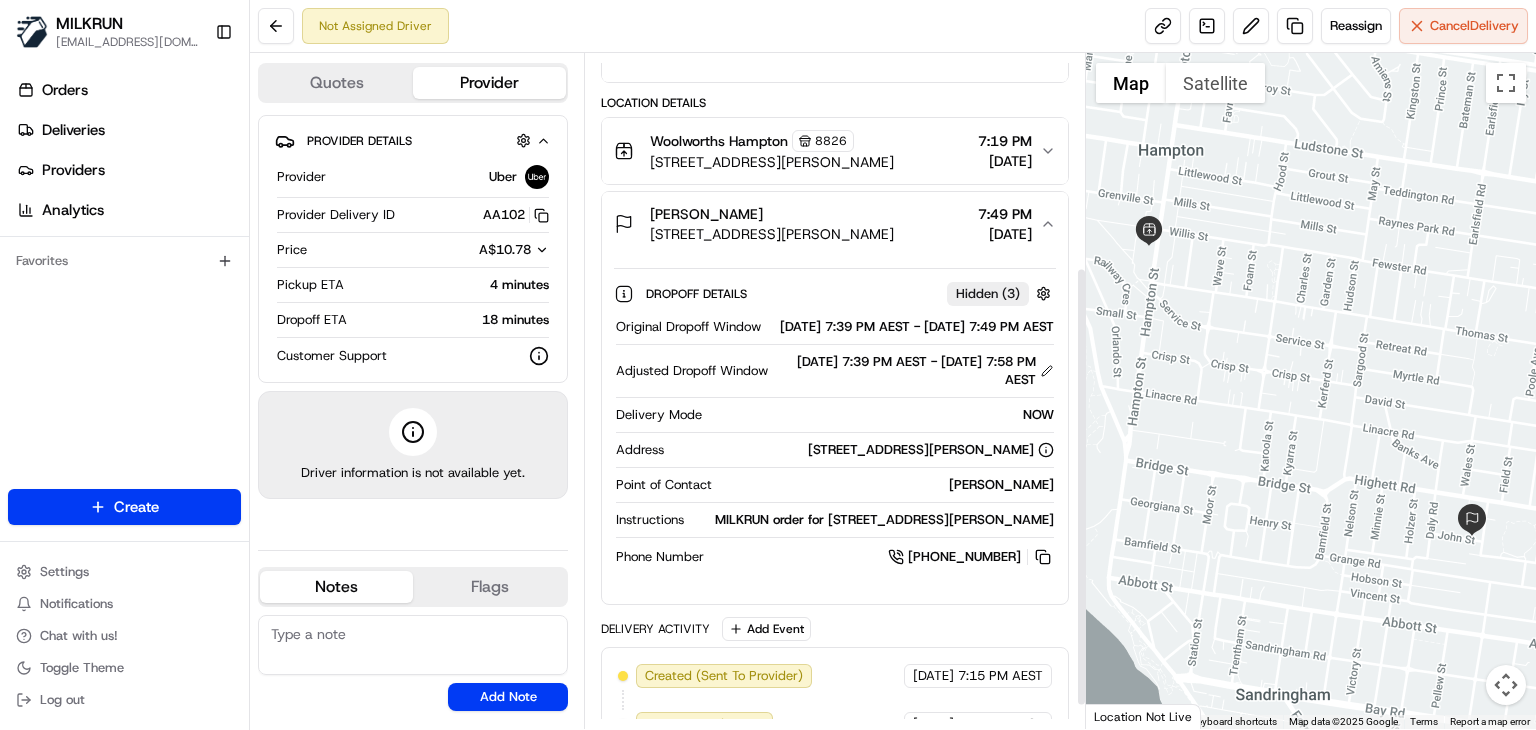 scroll, scrollTop: 326, scrollLeft: 0, axis: vertical 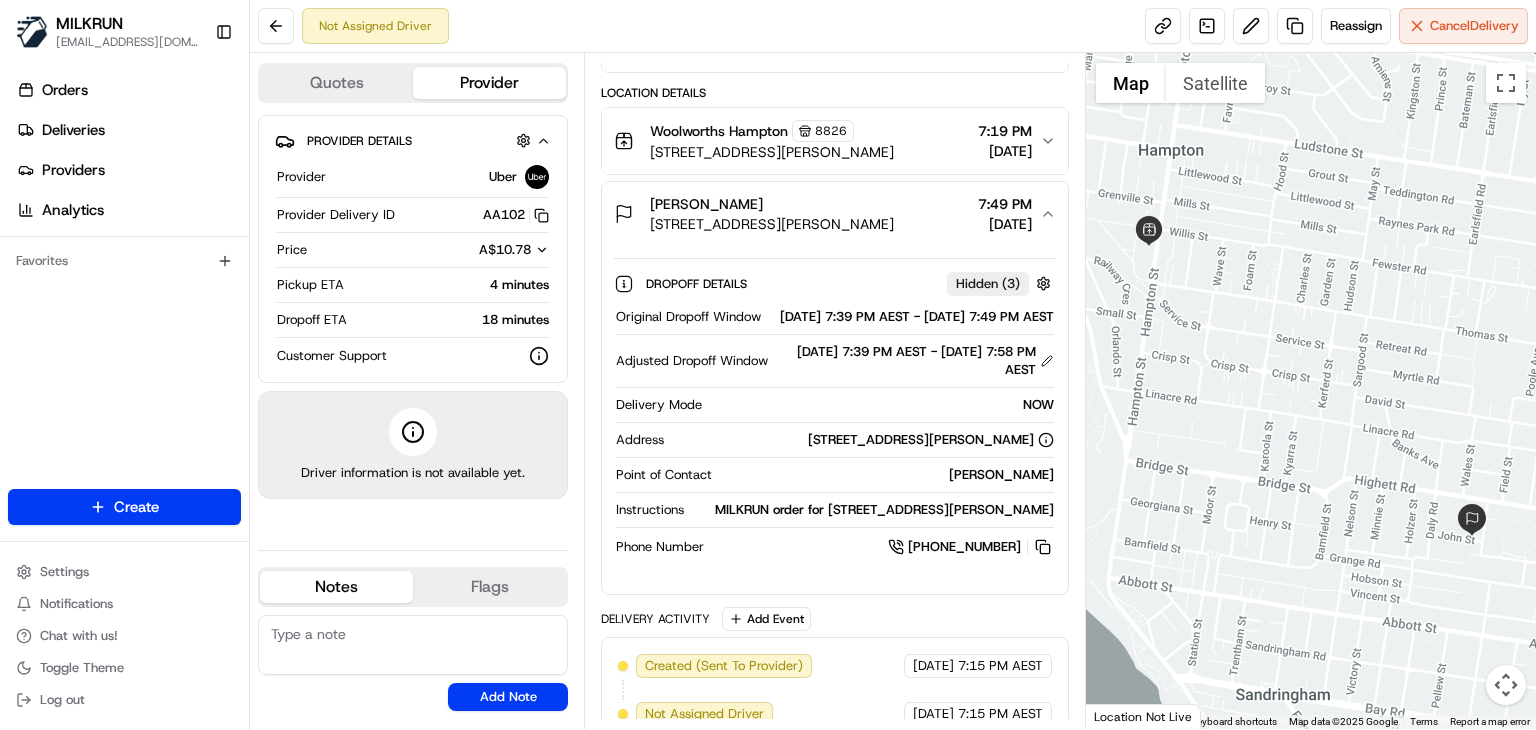 drag, startPoint x: 750, startPoint y: 206, endPoint x: 642, endPoint y: 198, distance: 108.29589 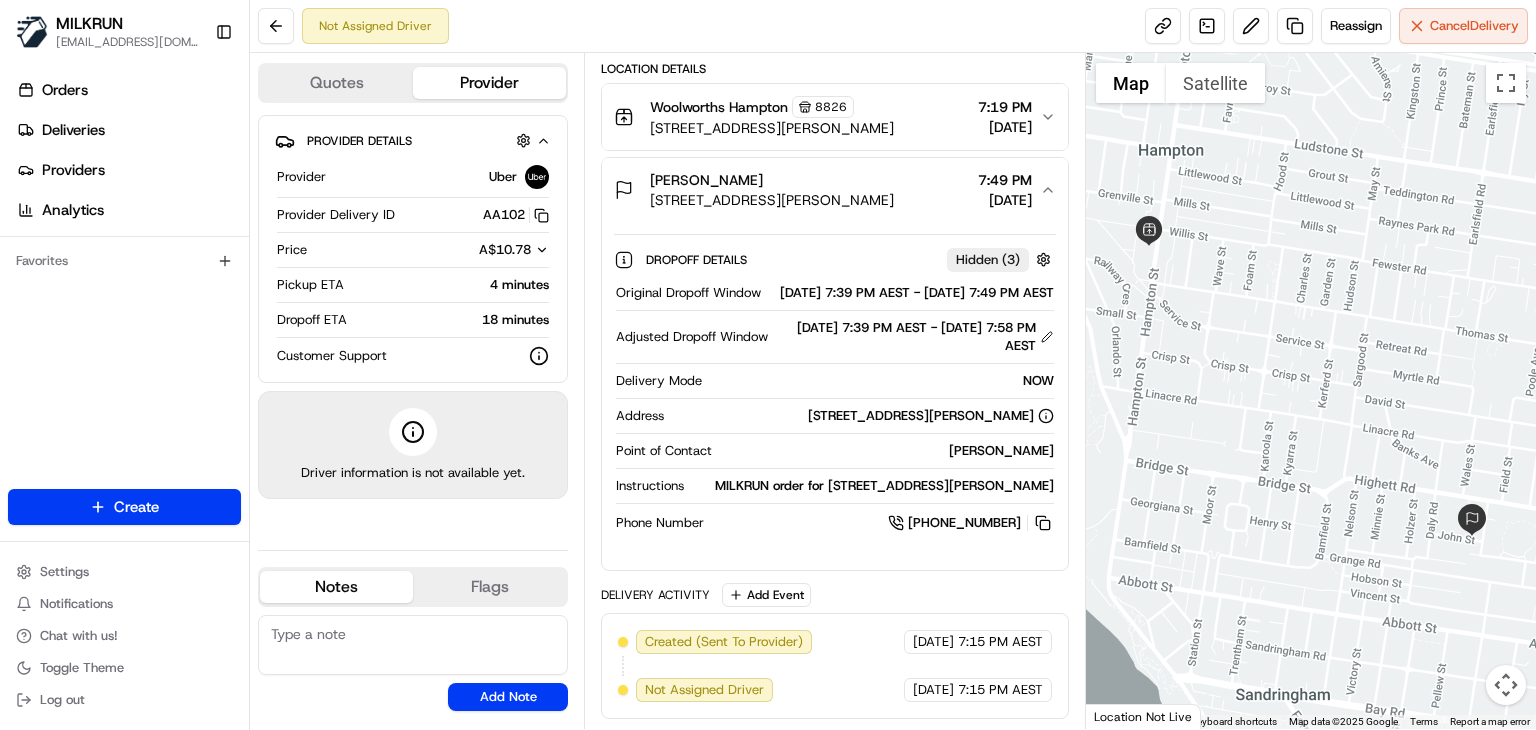 click on "Not Assigned Driver Reassign Cancel  Delivery" at bounding box center [893, 26] 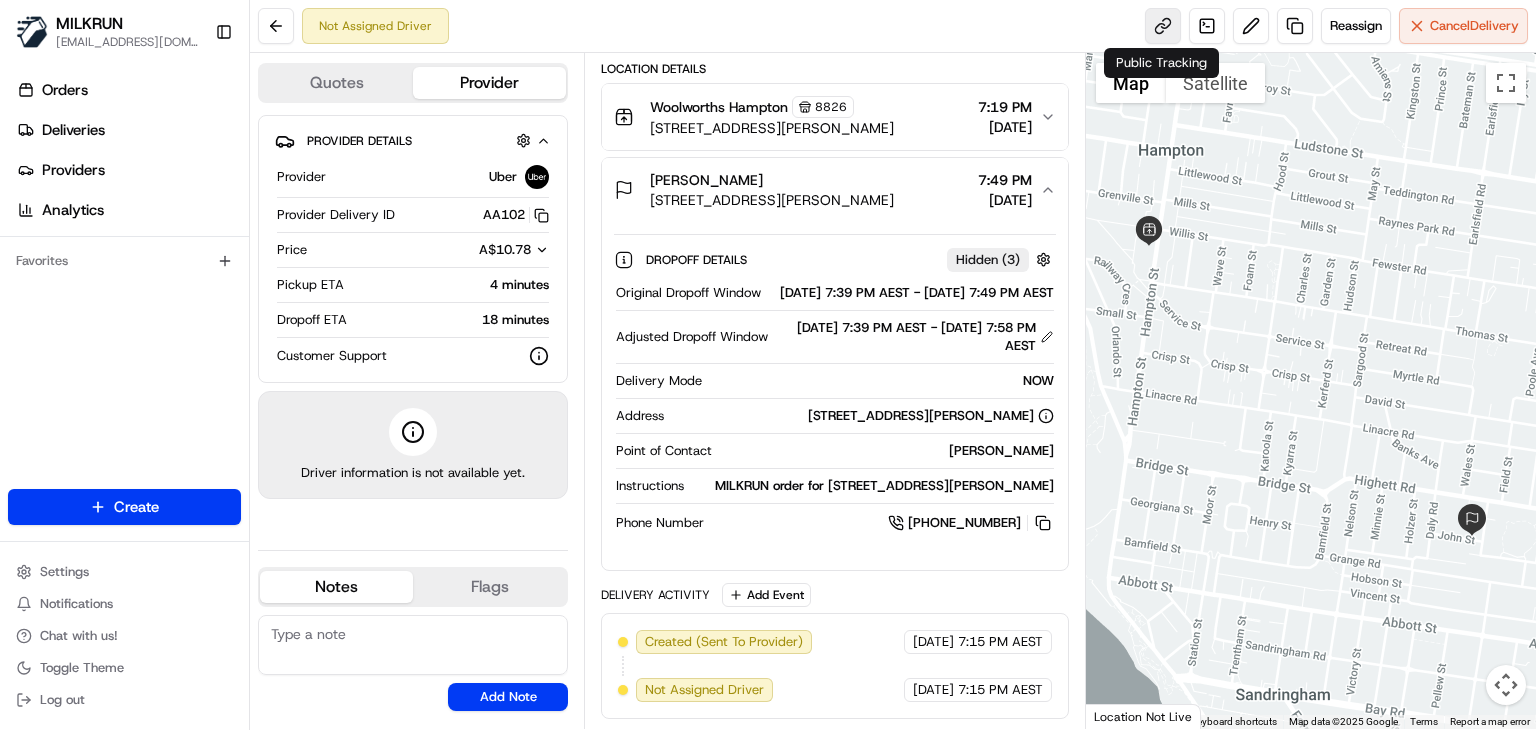 click at bounding box center [1163, 26] 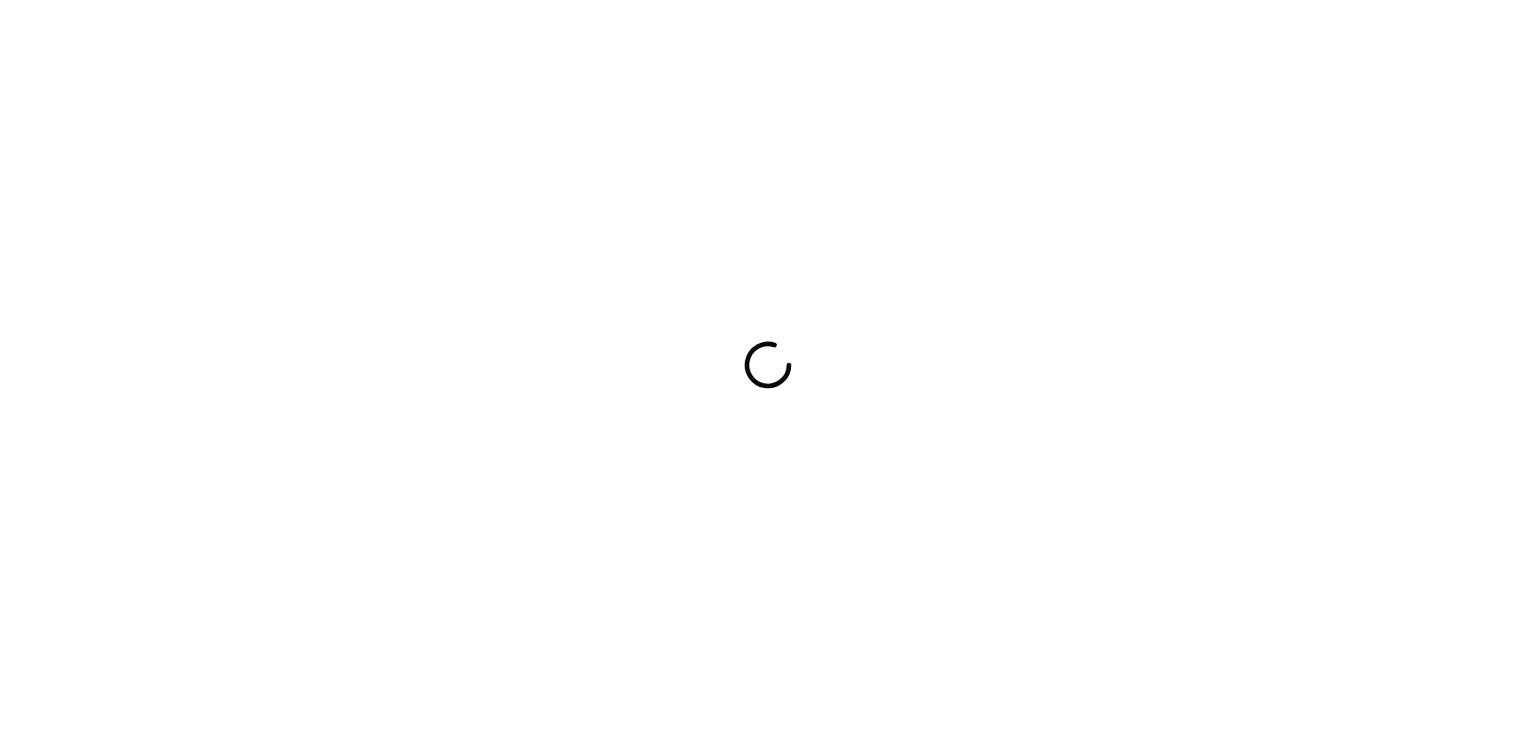 scroll, scrollTop: 0, scrollLeft: 0, axis: both 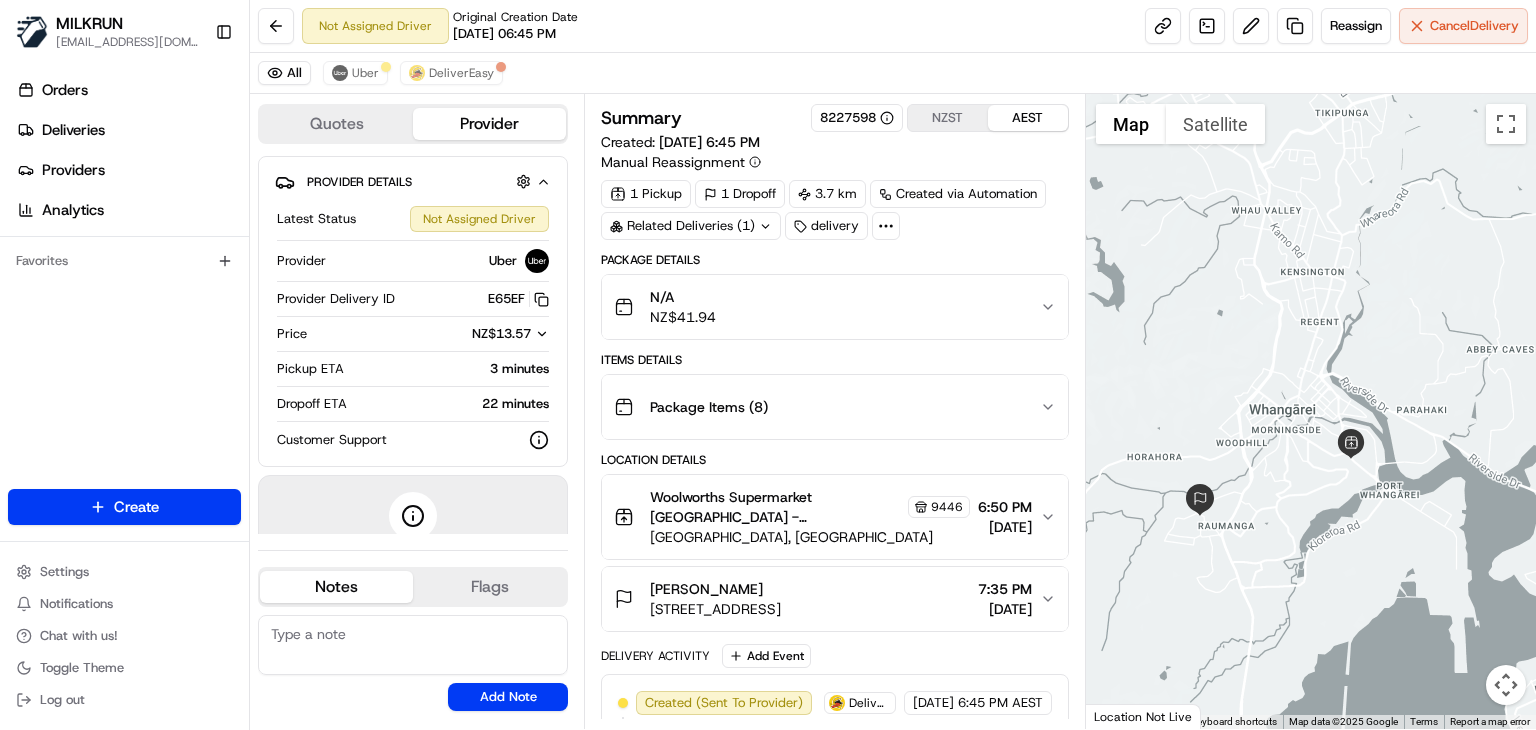 click on "Not Assigned Driver Original Creation Date 07/14/2025 06:45 PM Reassign Cancel  Delivery" at bounding box center [893, 26] 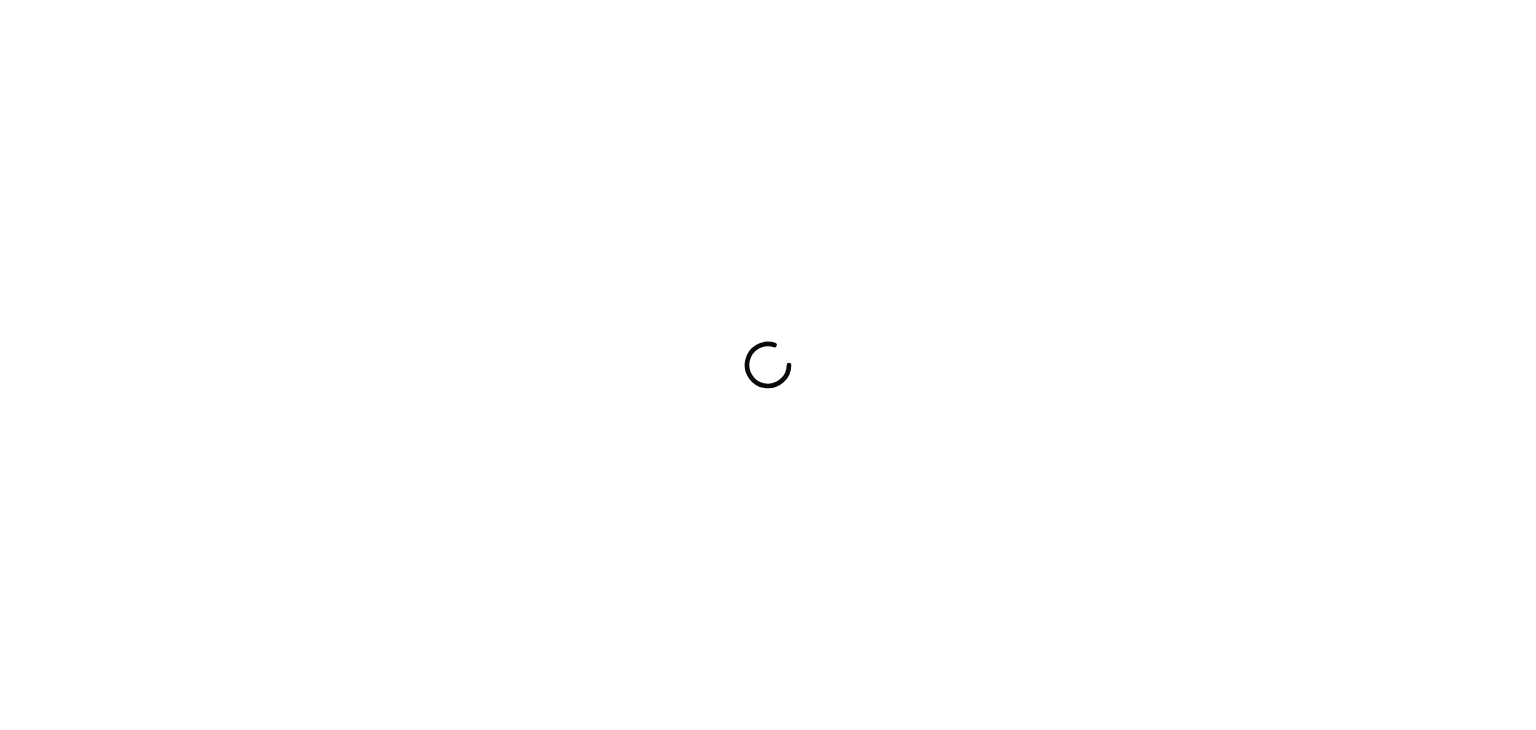 scroll, scrollTop: 0, scrollLeft: 0, axis: both 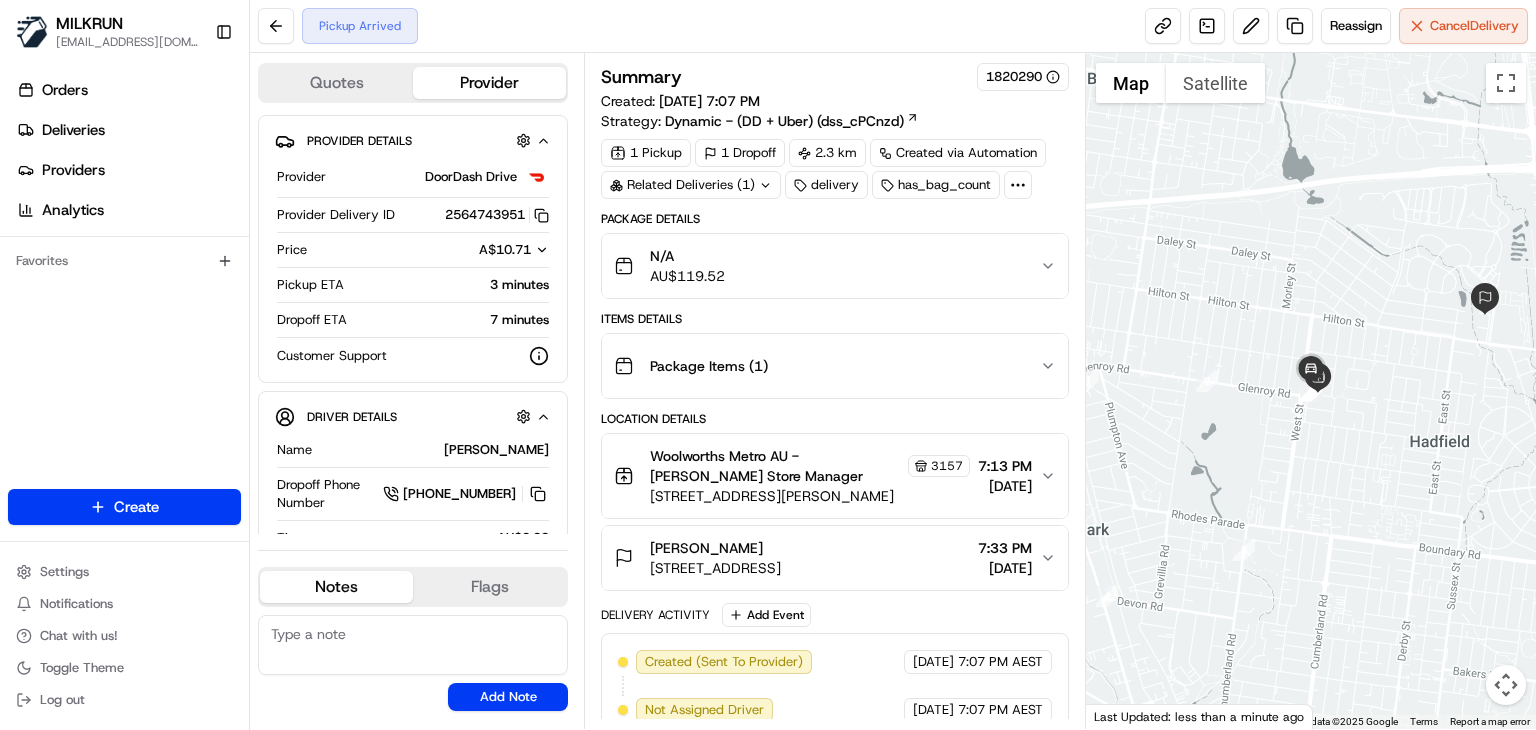 click on "Pickup Arrived Reassign Cancel  Delivery" at bounding box center (893, 26) 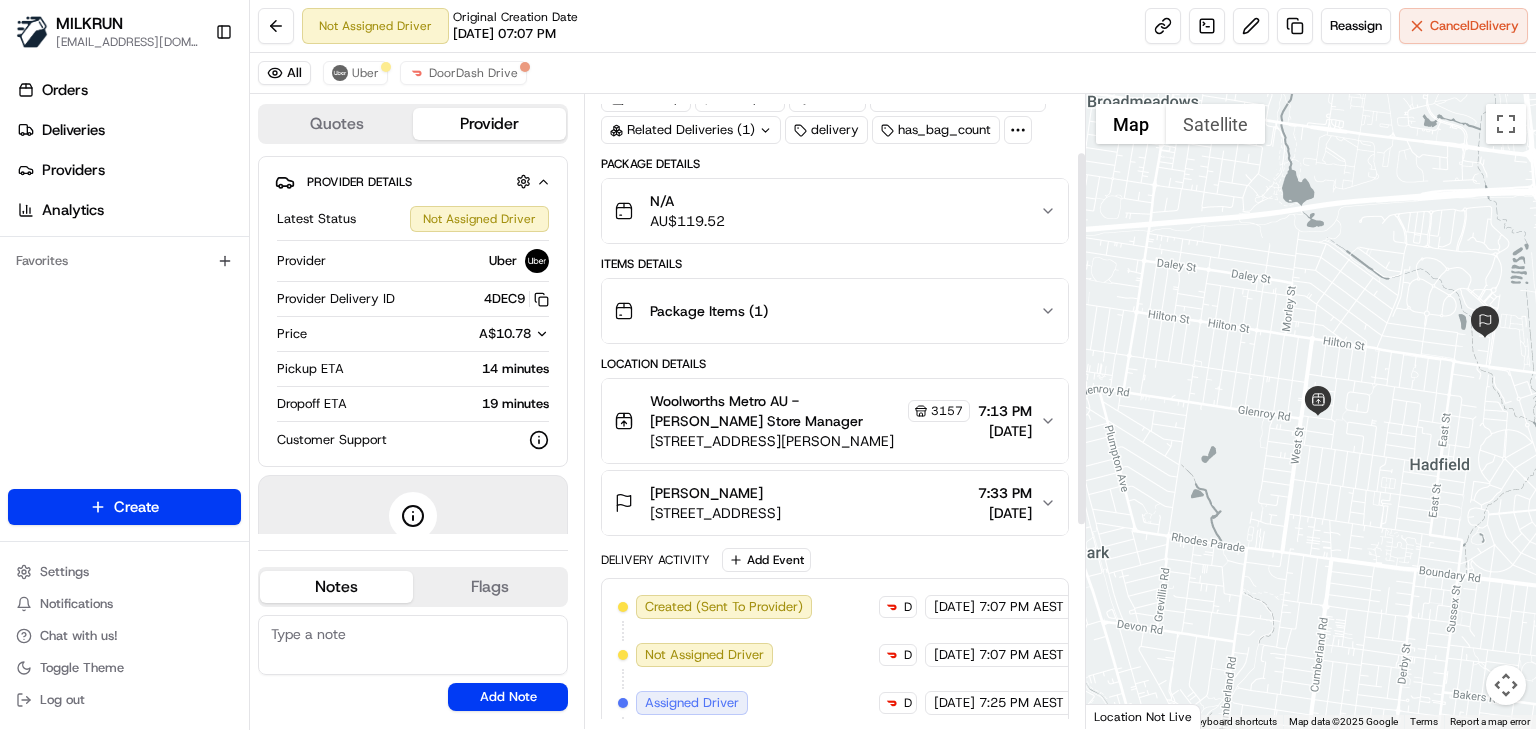 scroll, scrollTop: 98, scrollLeft: 0, axis: vertical 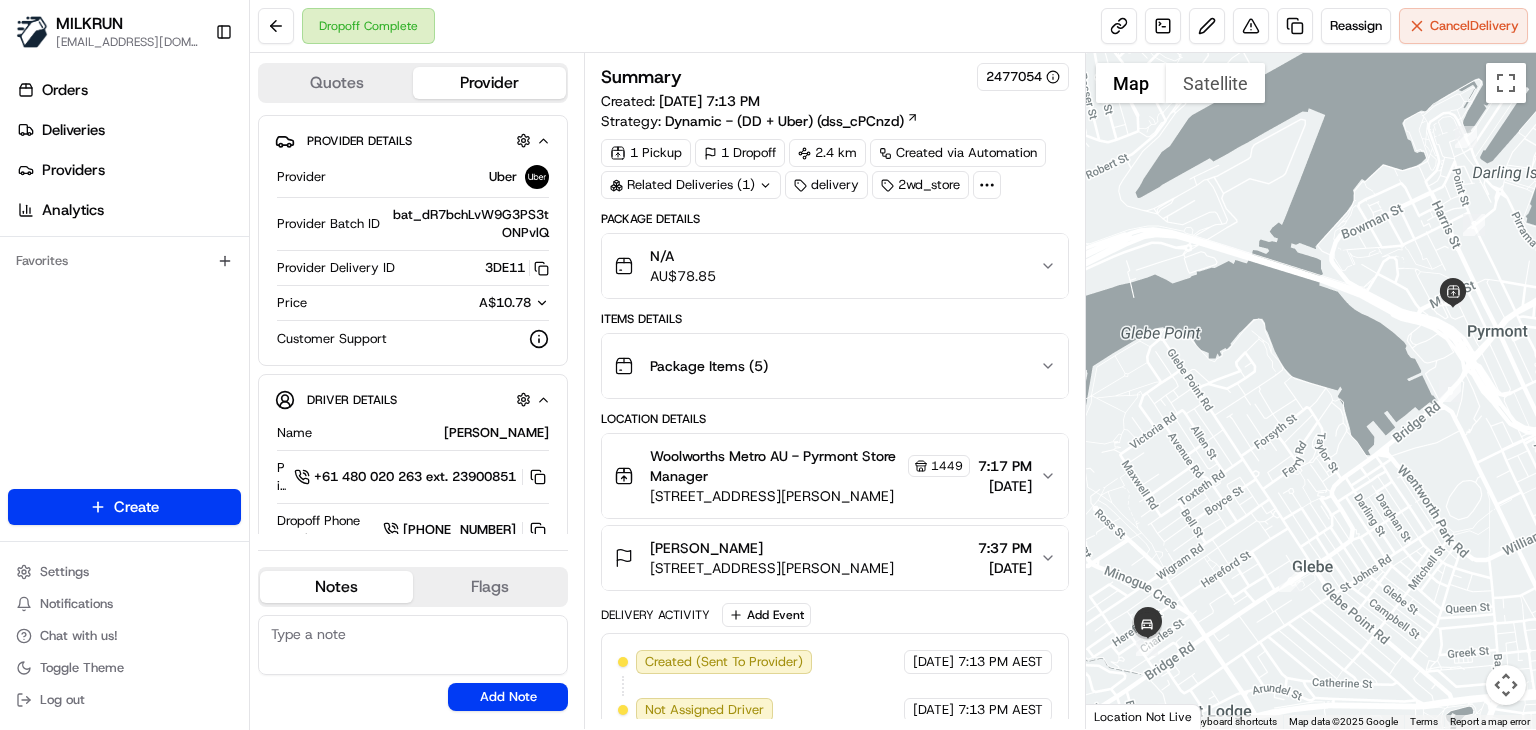 click on "Package Items ( 5 )" at bounding box center [827, 366] 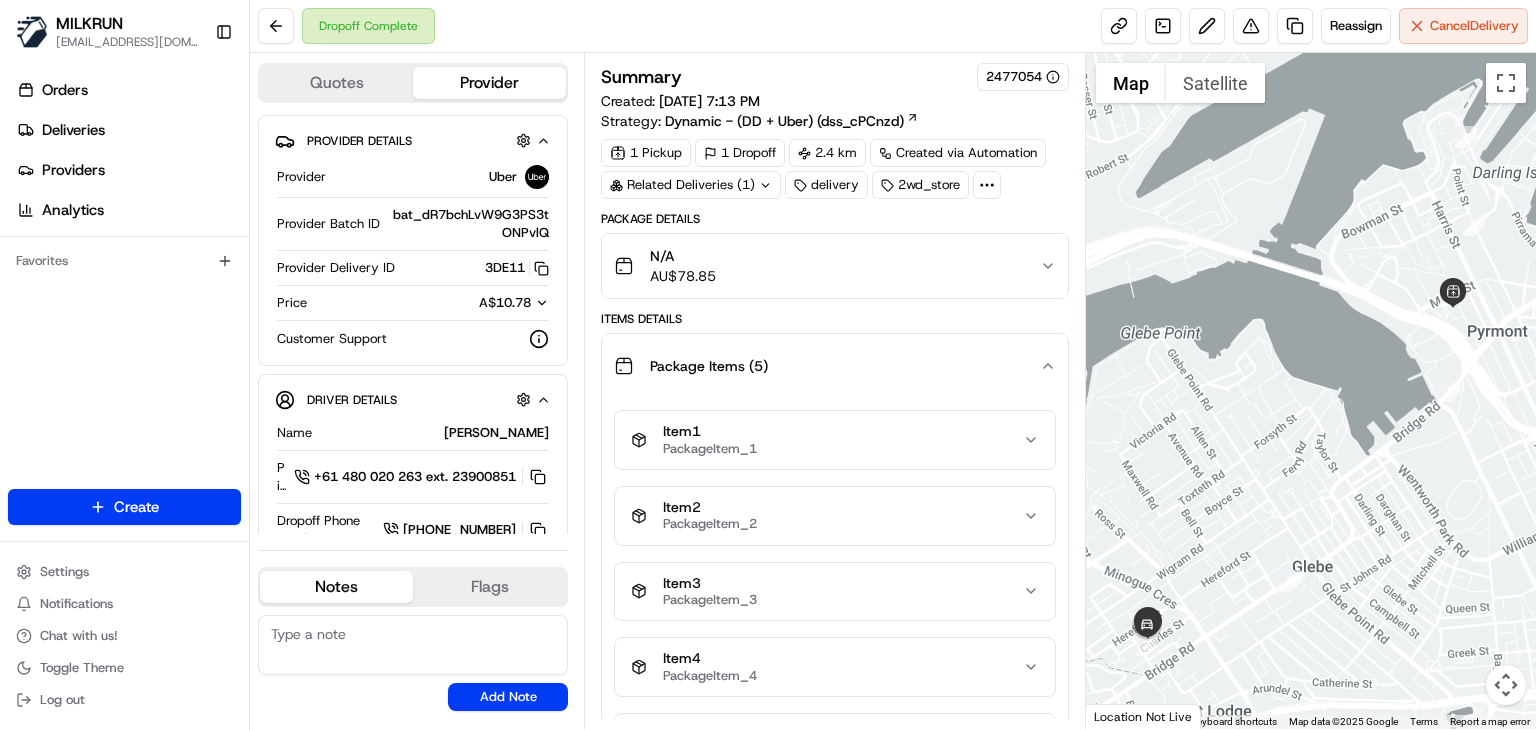 scroll, scrollTop: 136, scrollLeft: 0, axis: vertical 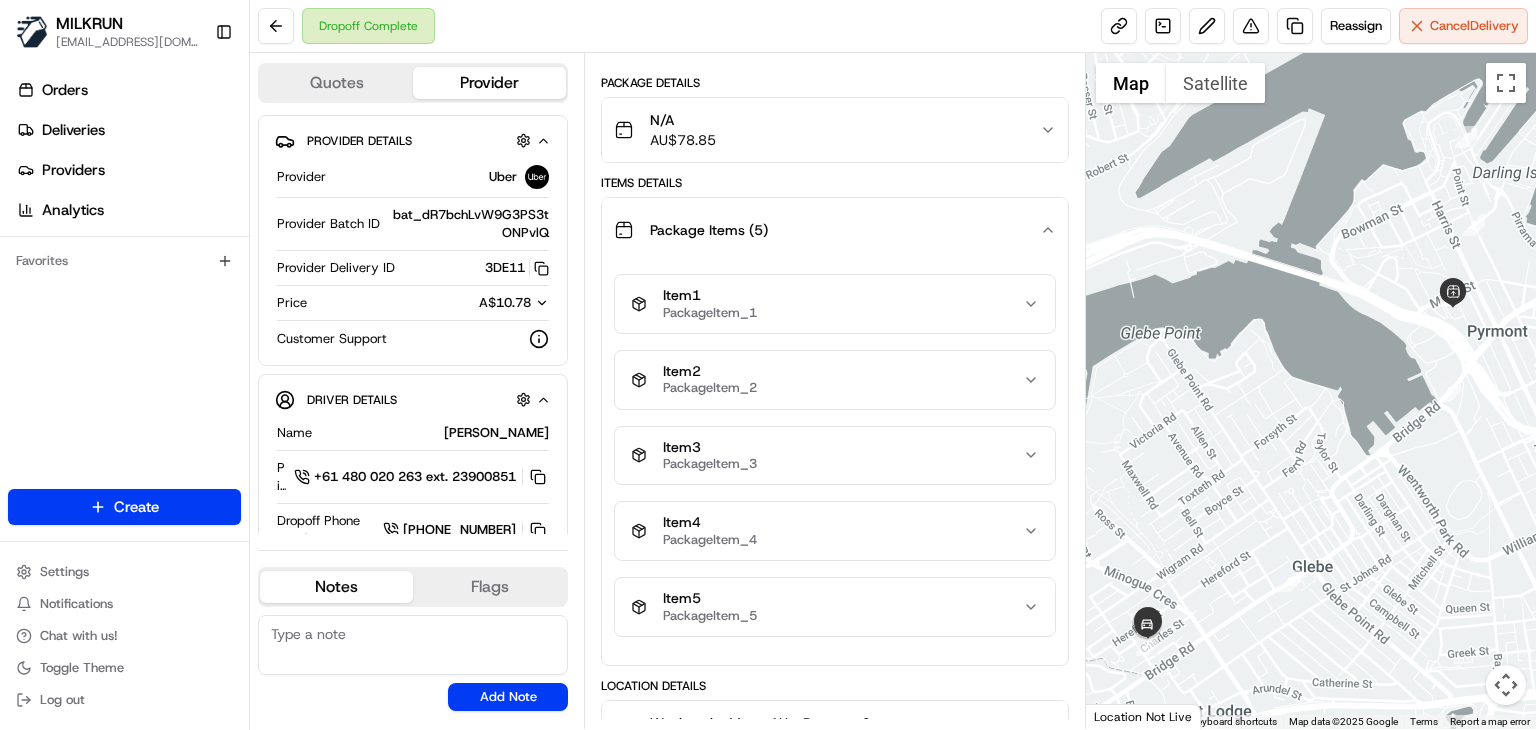 click on "Package Items ( 5 )" at bounding box center (827, 230) 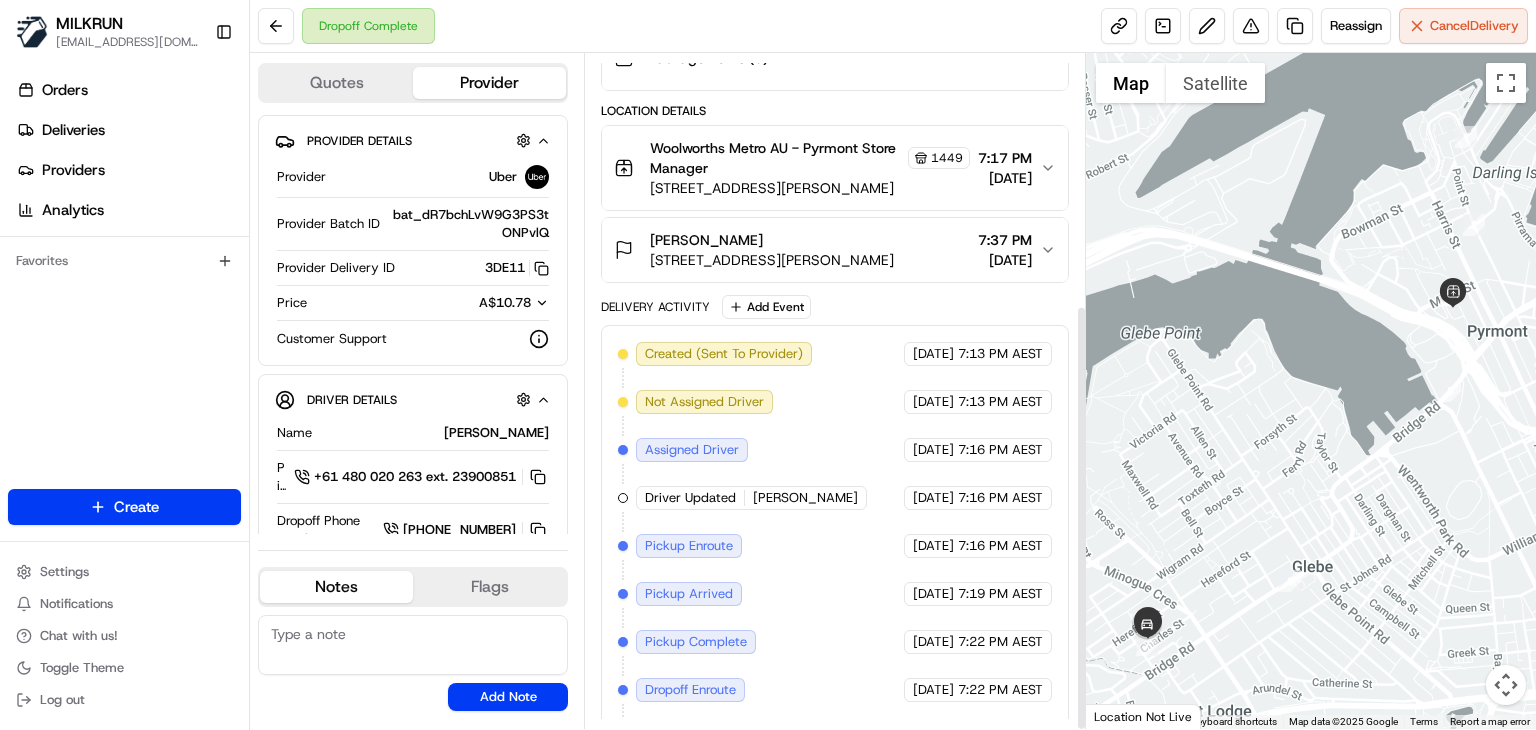 scroll, scrollTop: 396, scrollLeft: 0, axis: vertical 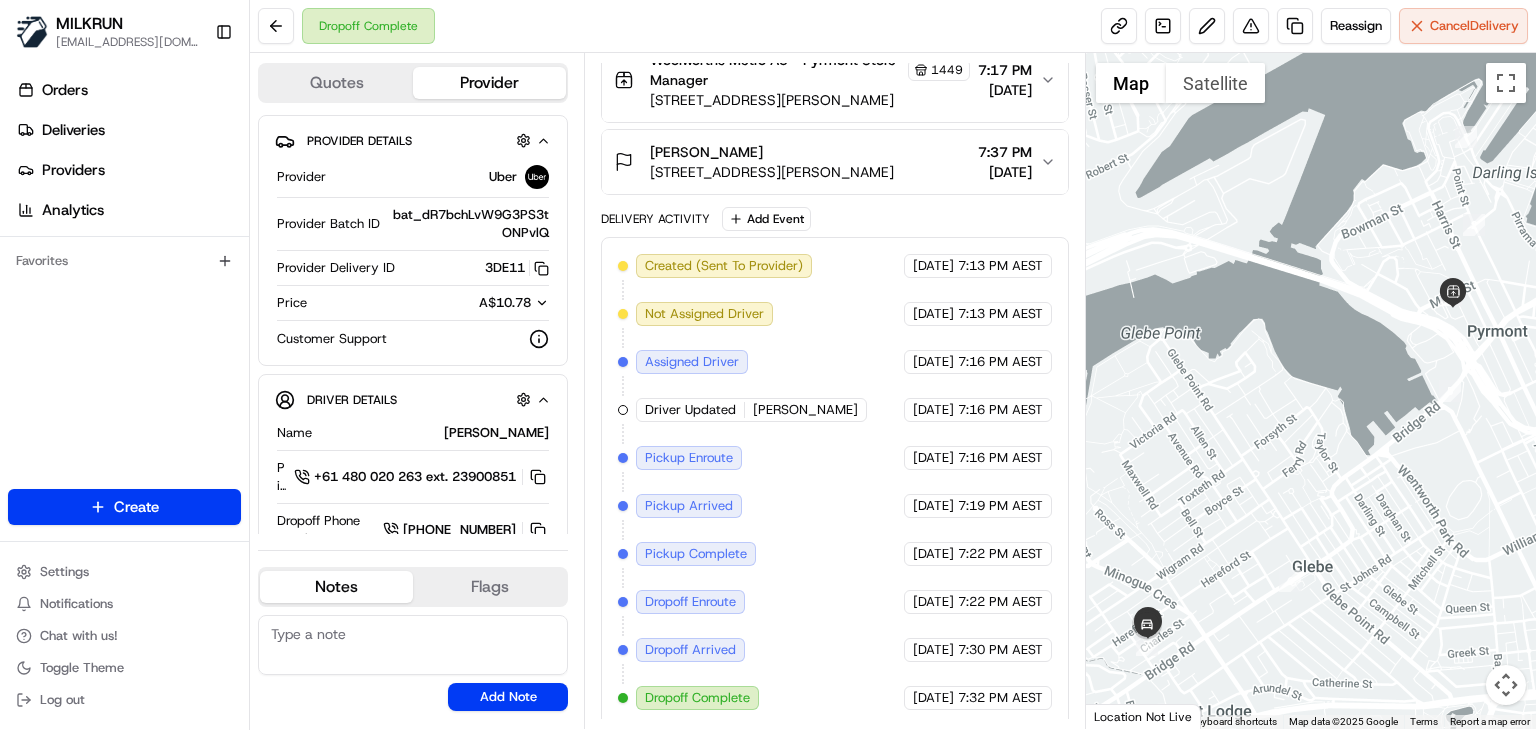 drag, startPoint x: 1184, startPoint y: 601, endPoint x: 1245, endPoint y: 509, distance: 110.38569 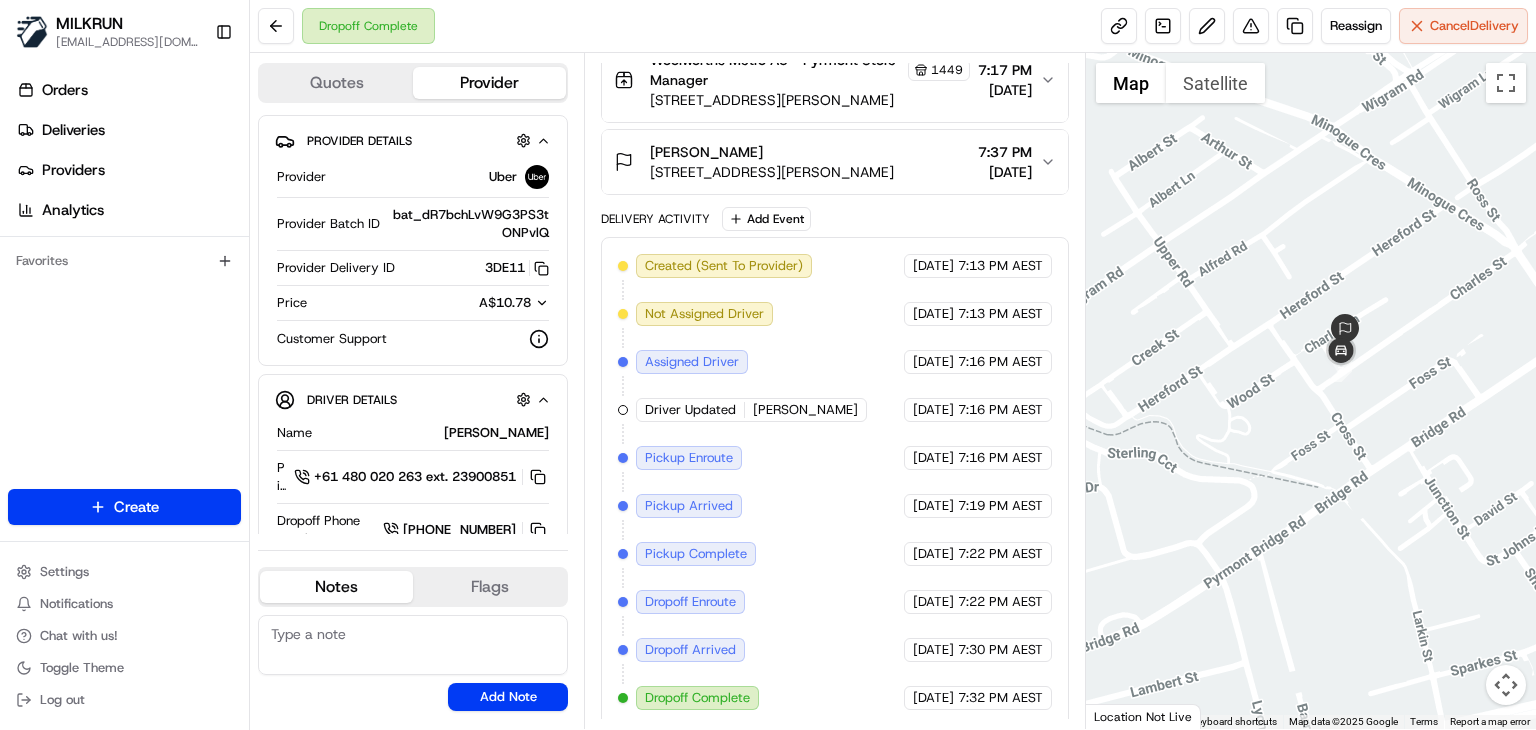 drag, startPoint x: 1312, startPoint y: 427, endPoint x: 1296, endPoint y: 490, distance: 65 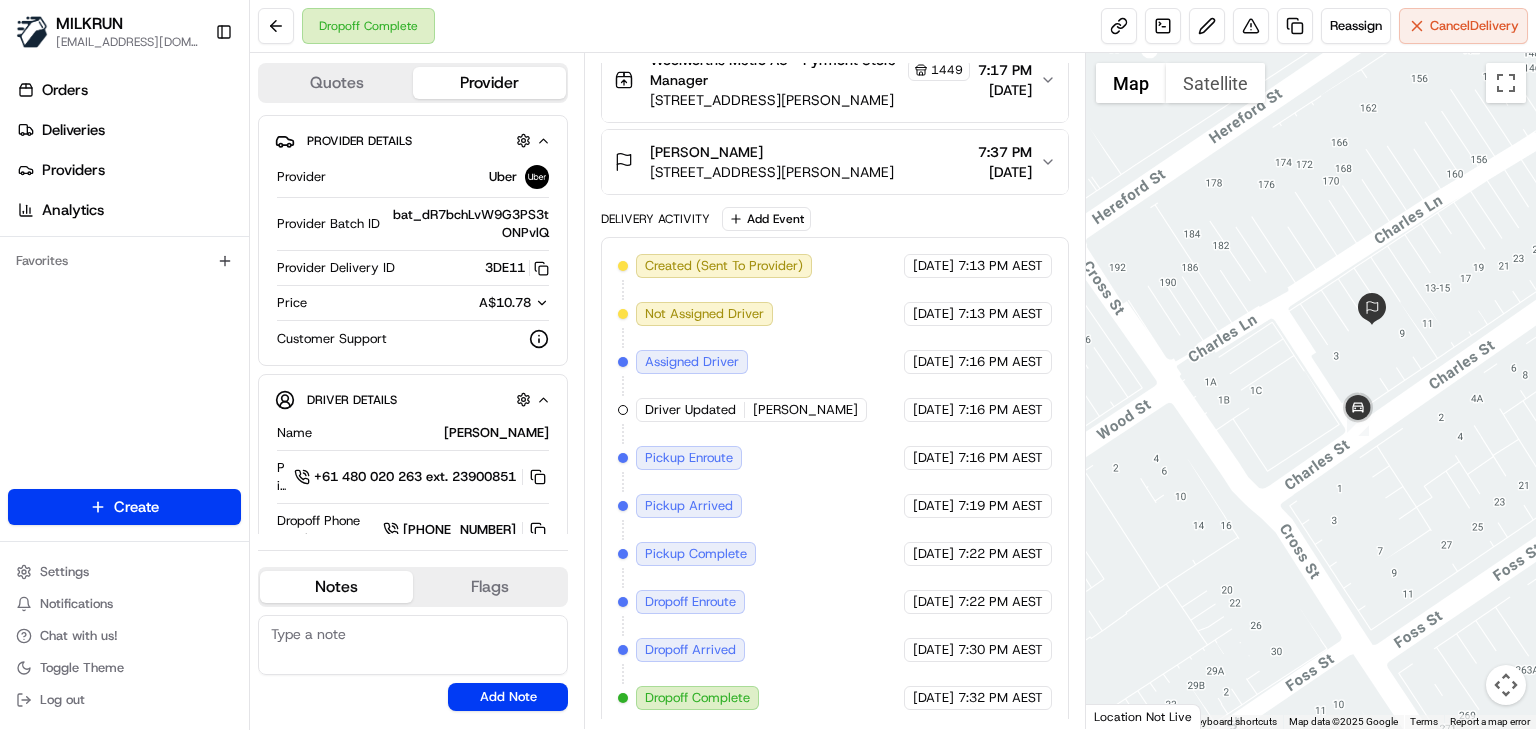 drag, startPoint x: 1284, startPoint y: 435, endPoint x: 1252, endPoint y: 504, distance: 76.05919 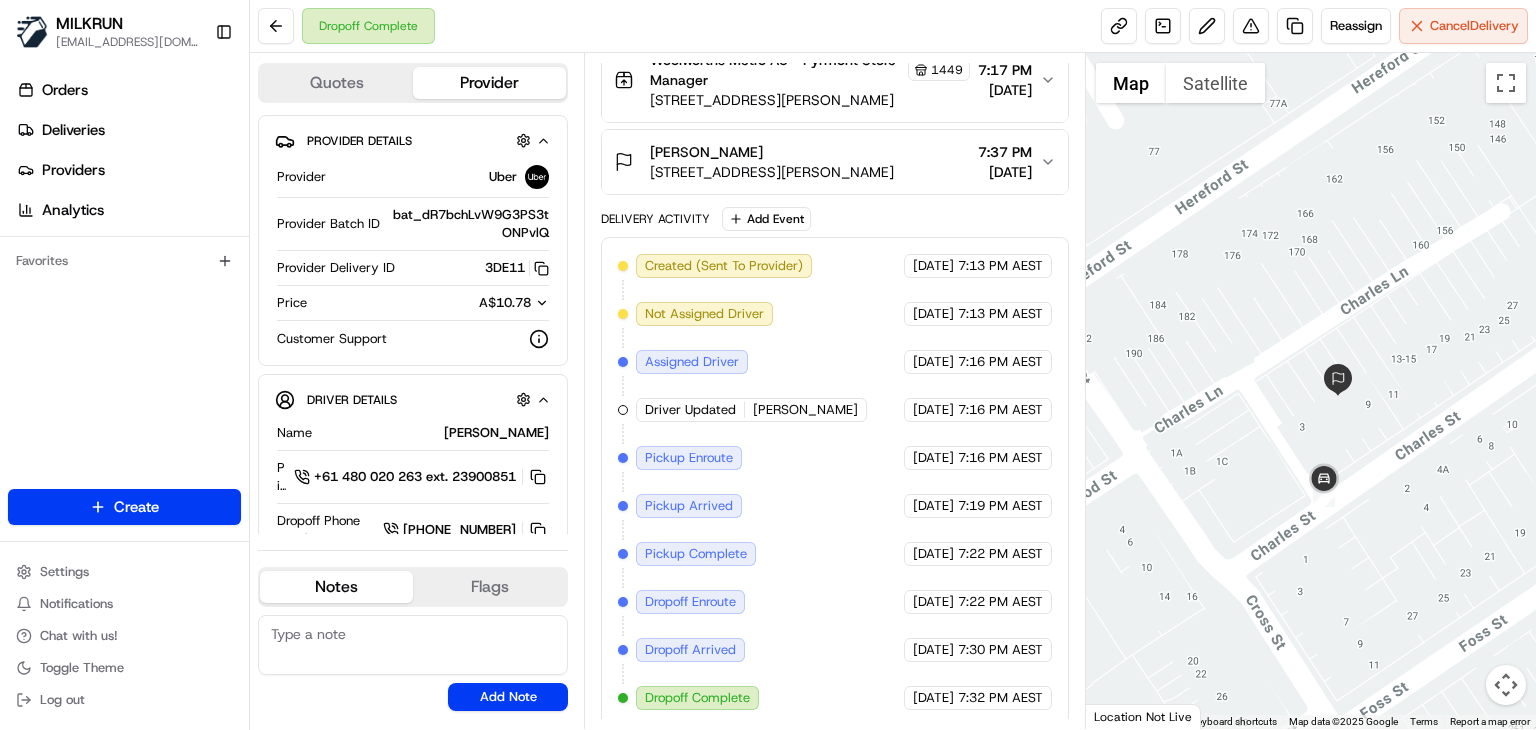 scroll, scrollTop: 0, scrollLeft: 0, axis: both 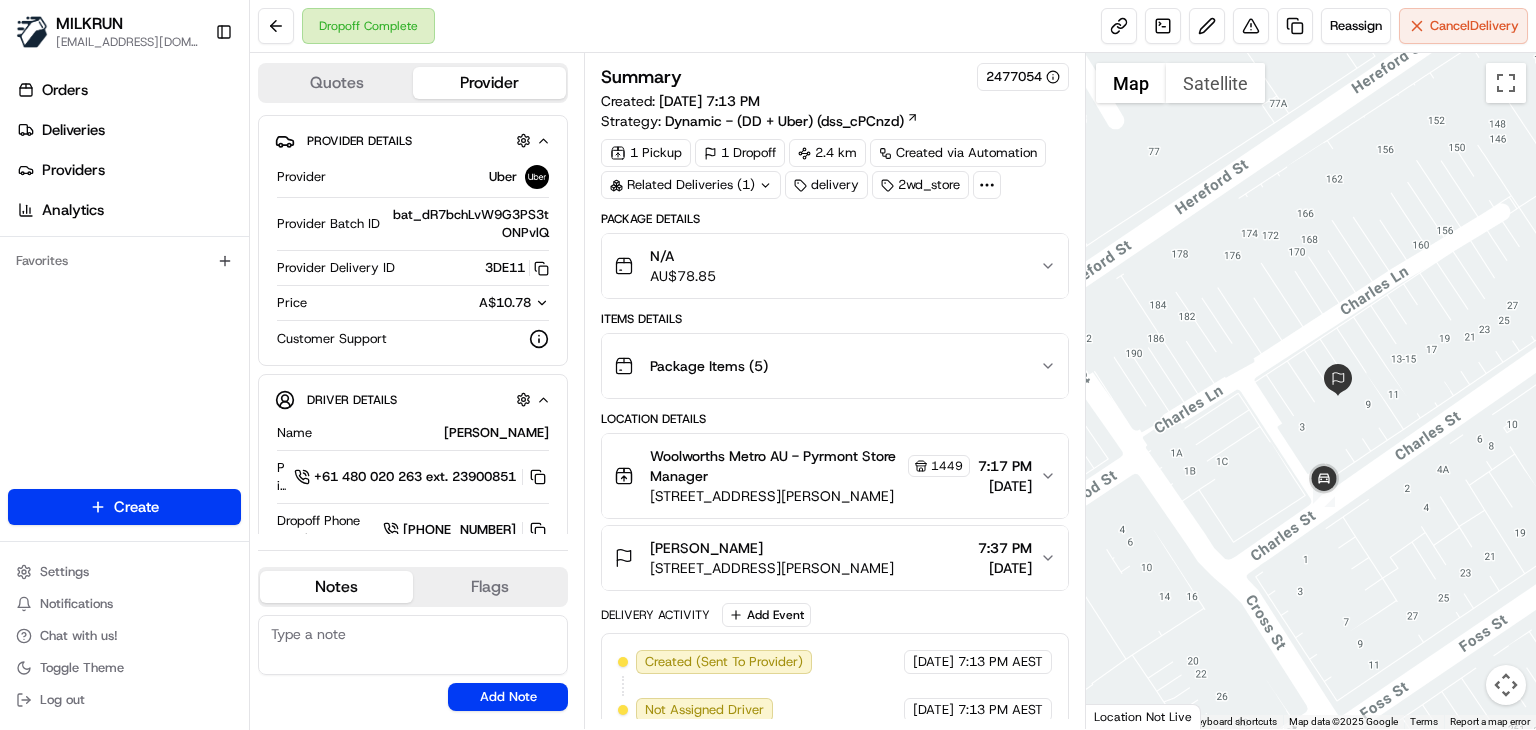 drag, startPoint x: 1360, startPoint y: 425, endPoint x: 1326, endPoint y: 435, distance: 35.44009 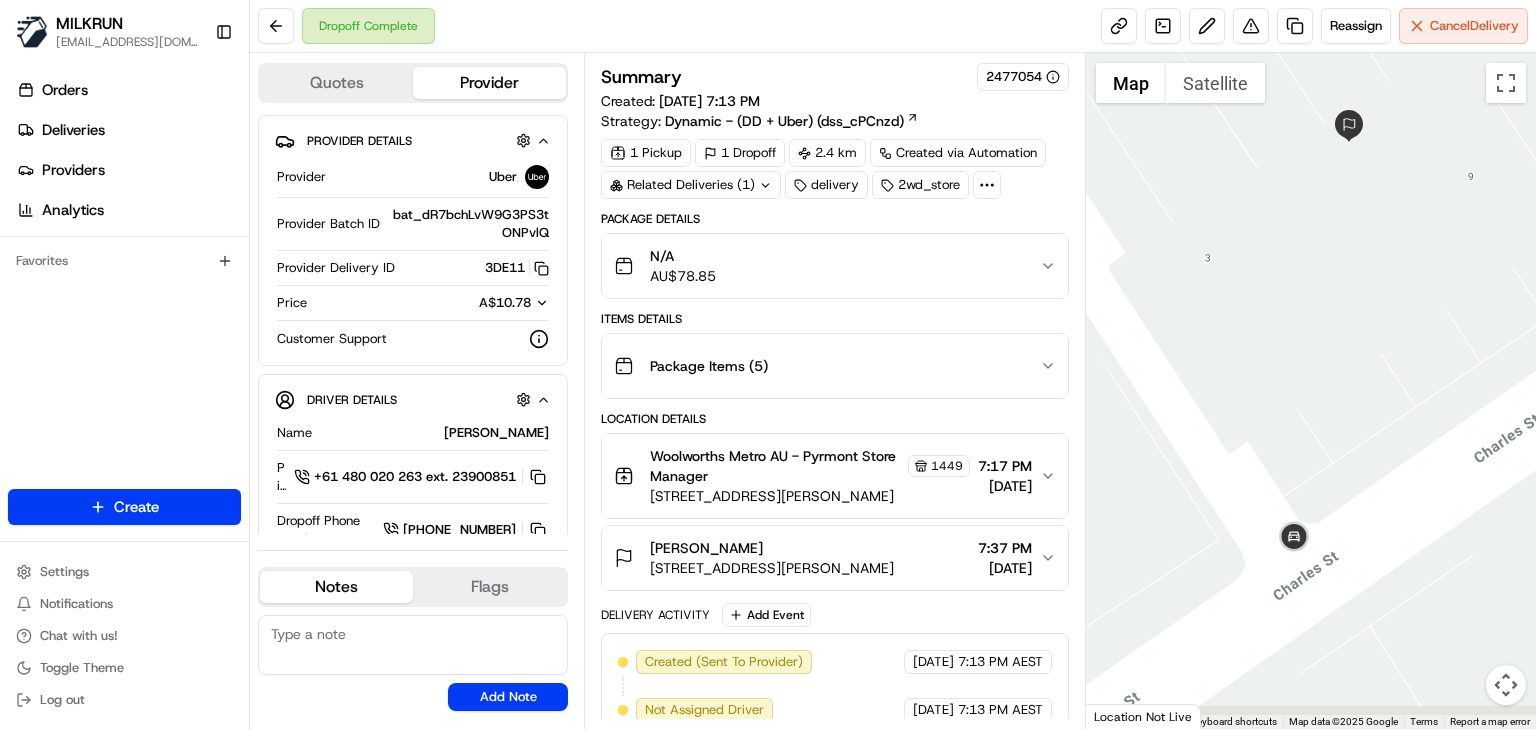 drag, startPoint x: 1275, startPoint y: 529, endPoint x: 1300, endPoint y: 438, distance: 94.371605 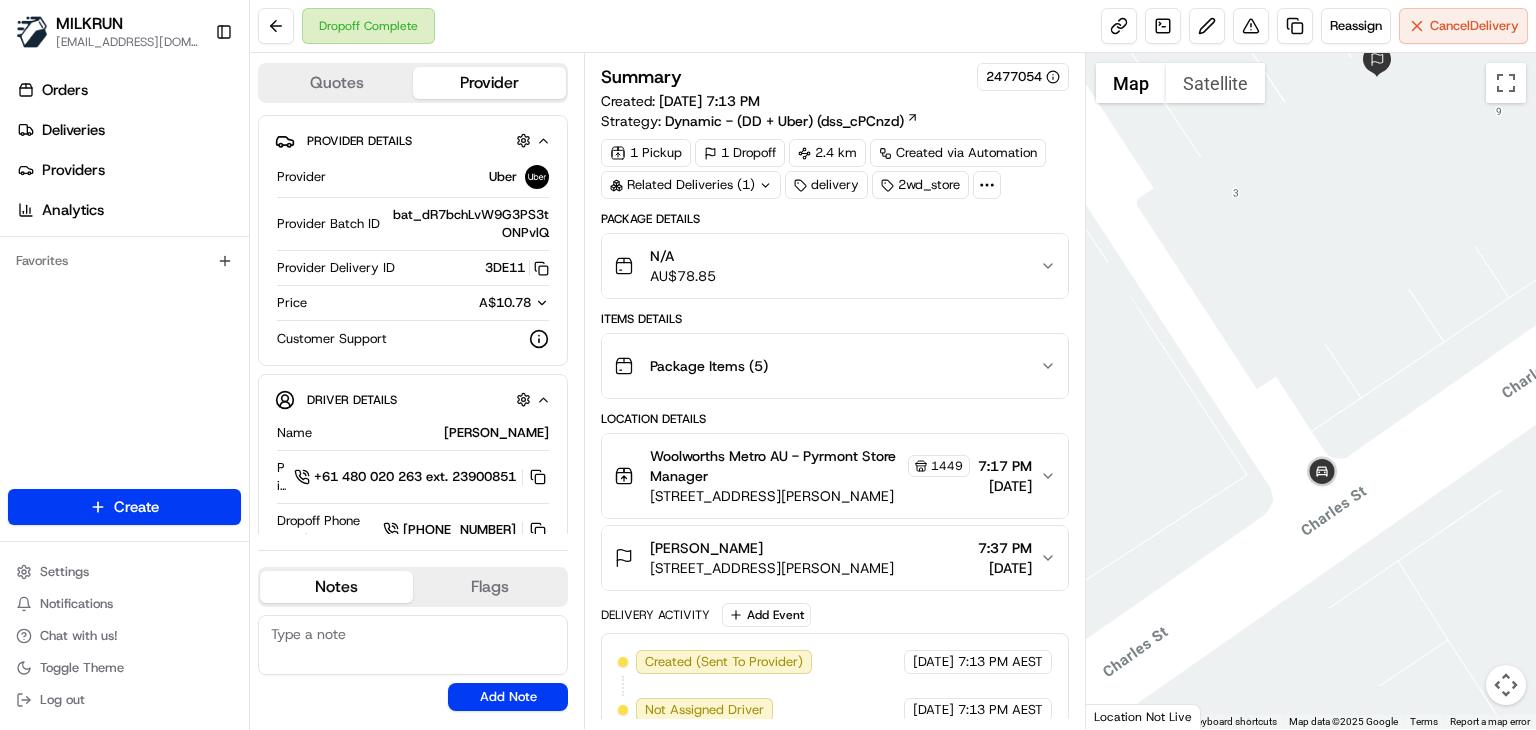 drag, startPoint x: 1249, startPoint y: 549, endPoint x: 1304, endPoint y: 549, distance: 55 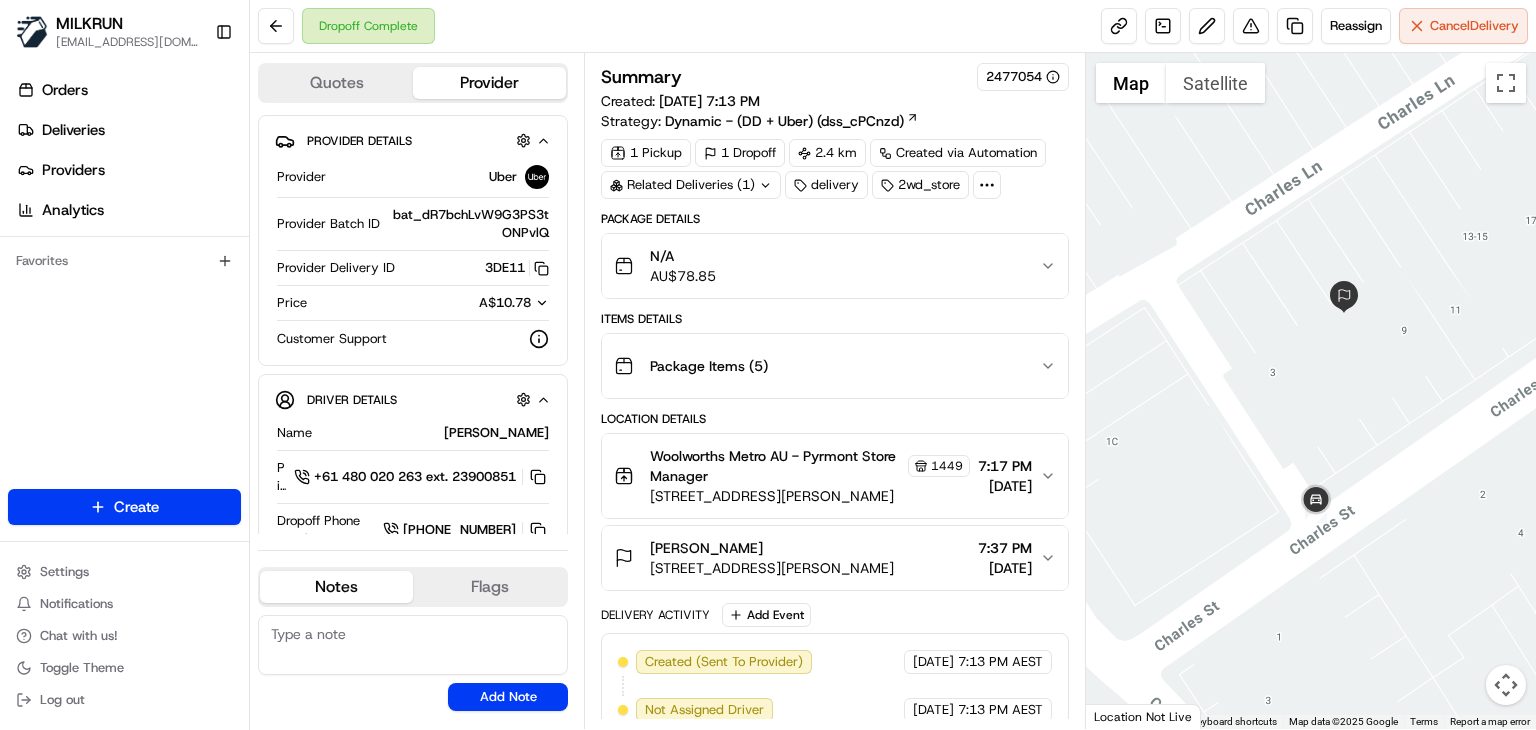 drag, startPoint x: 1197, startPoint y: 479, endPoint x: 1286, endPoint y: 510, distance: 94.24436 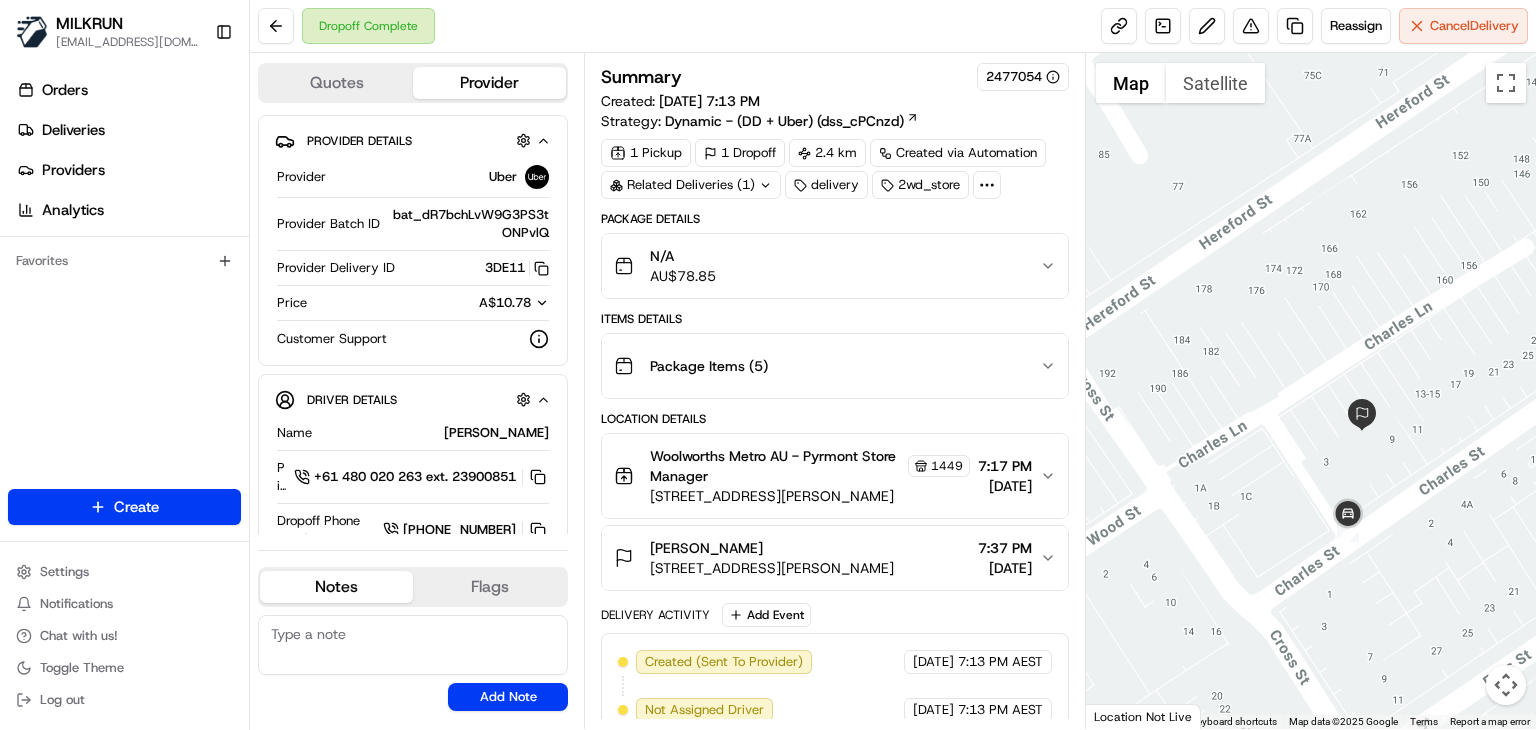 drag, startPoint x: 1296, startPoint y: 516, endPoint x: 1227, endPoint y: 498, distance: 71.30919 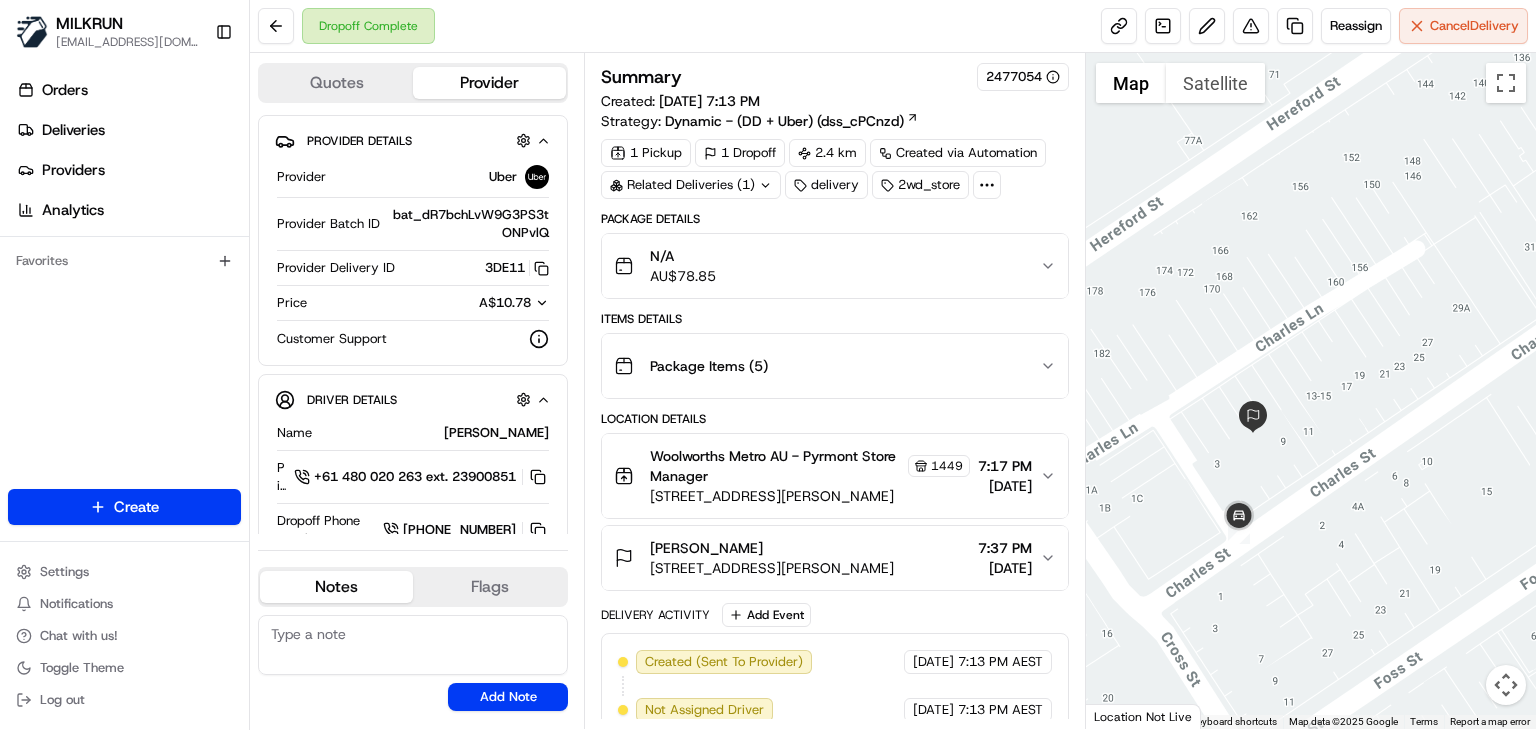 drag, startPoint x: 1320, startPoint y: 455, endPoint x: 1278, endPoint y: 481, distance: 49.396355 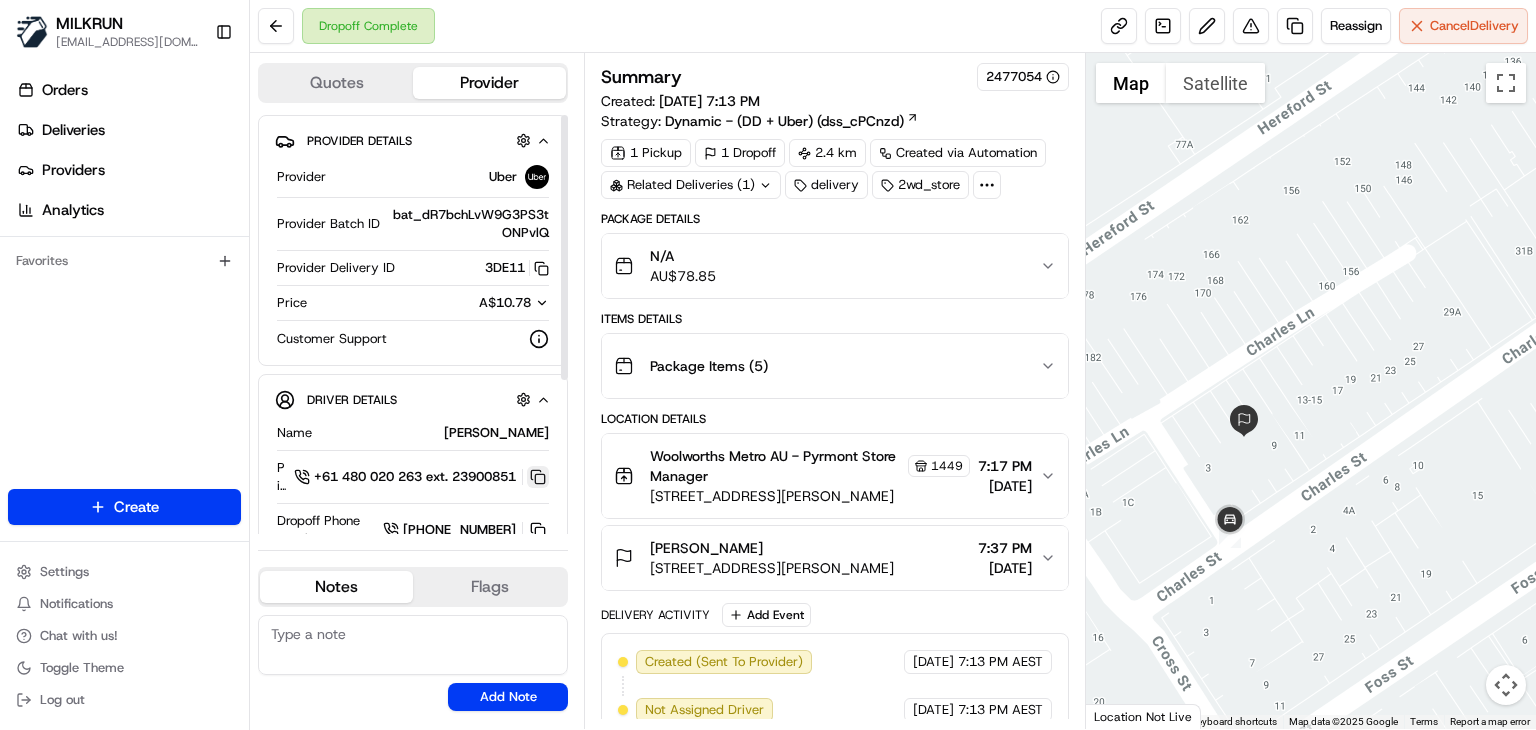 click at bounding box center [538, 477] 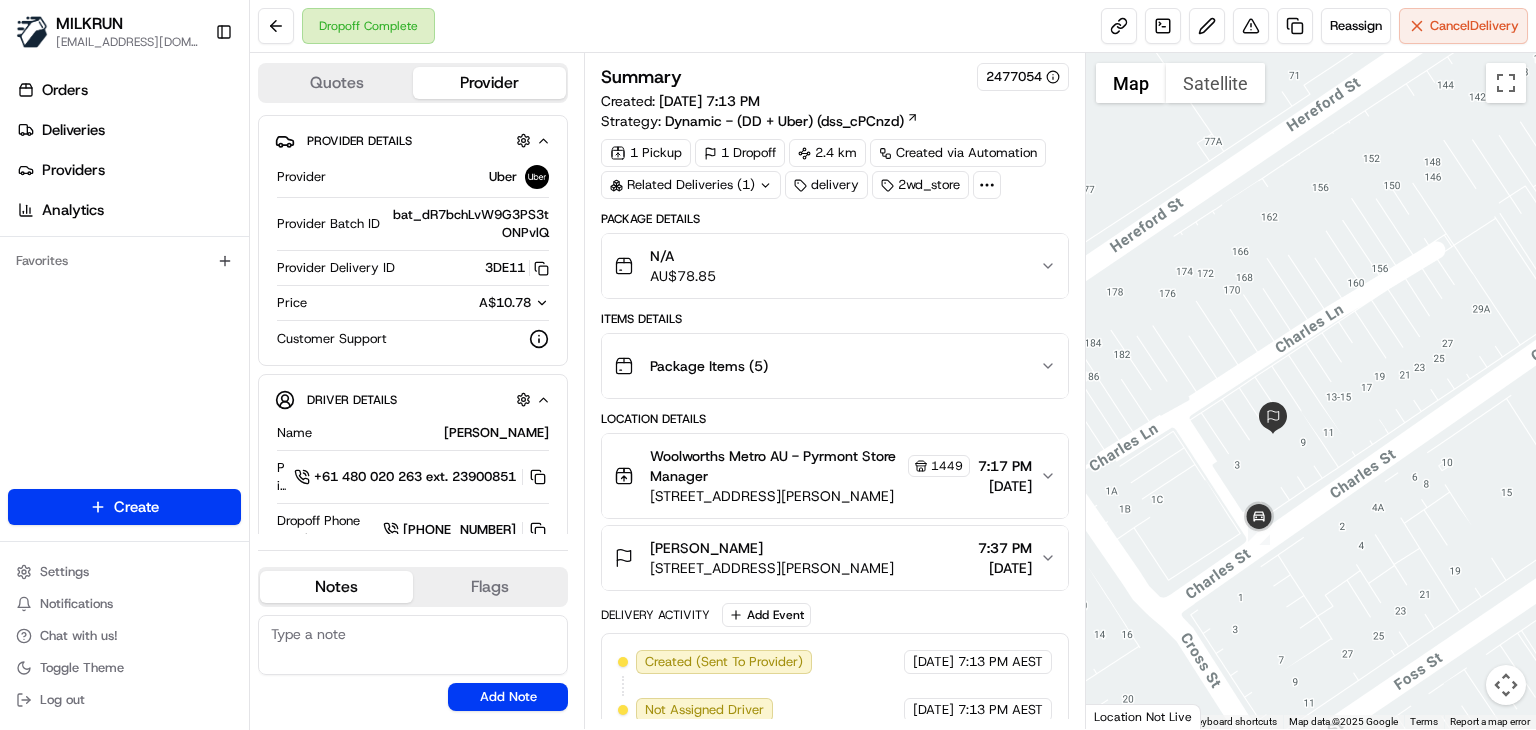 drag, startPoint x: 1242, startPoint y: 553, endPoint x: 1281, endPoint y: 549, distance: 39.20459 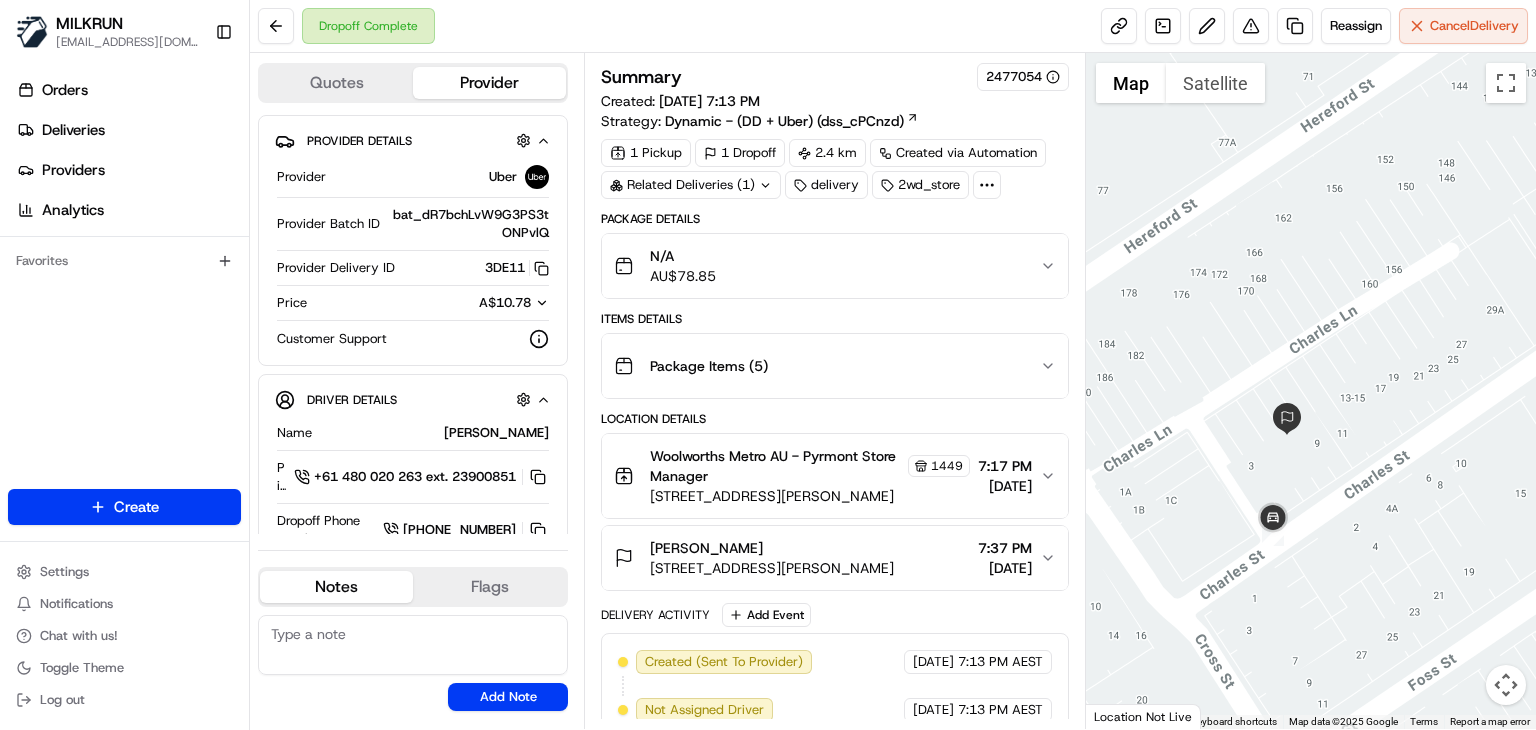 click at bounding box center [1311, 391] 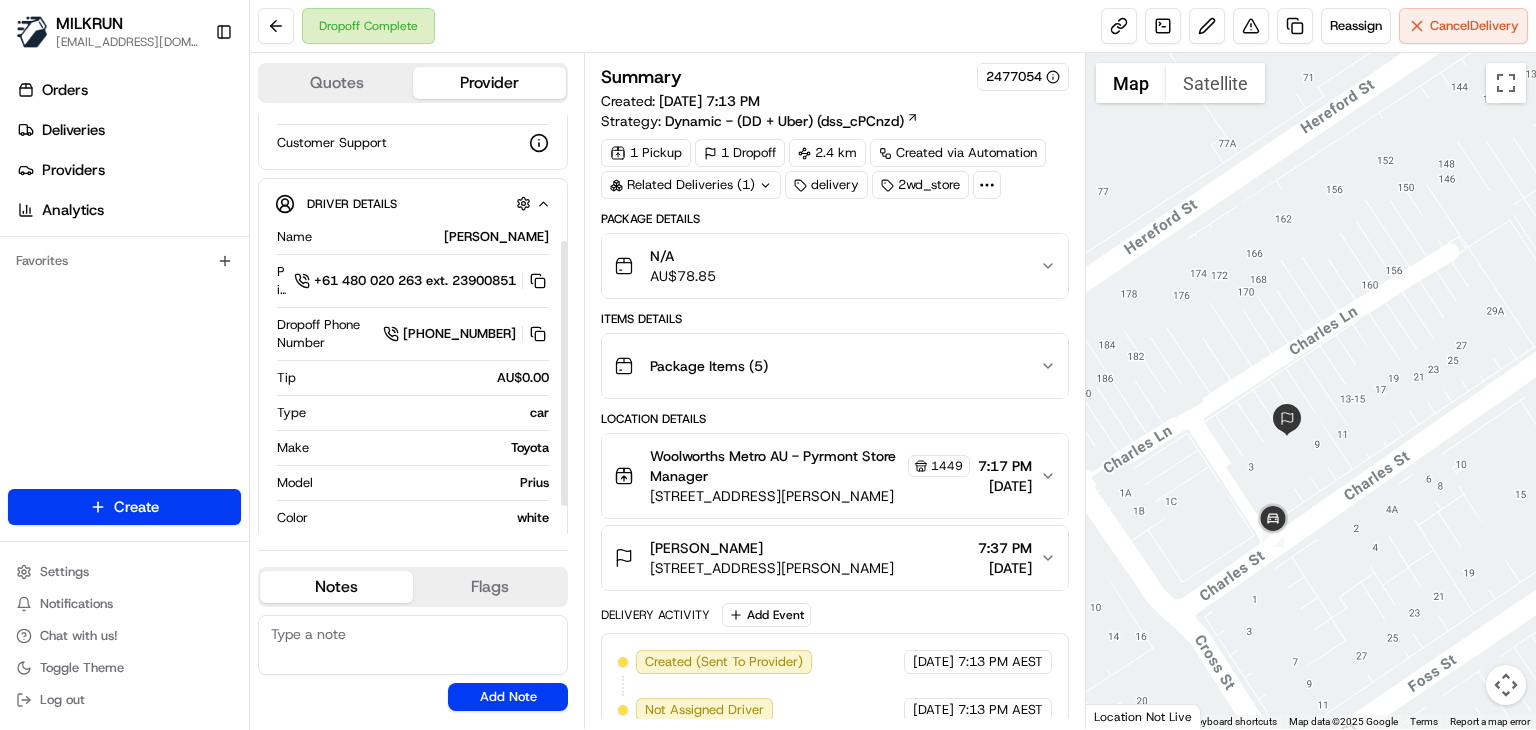 scroll, scrollTop: 199, scrollLeft: 0, axis: vertical 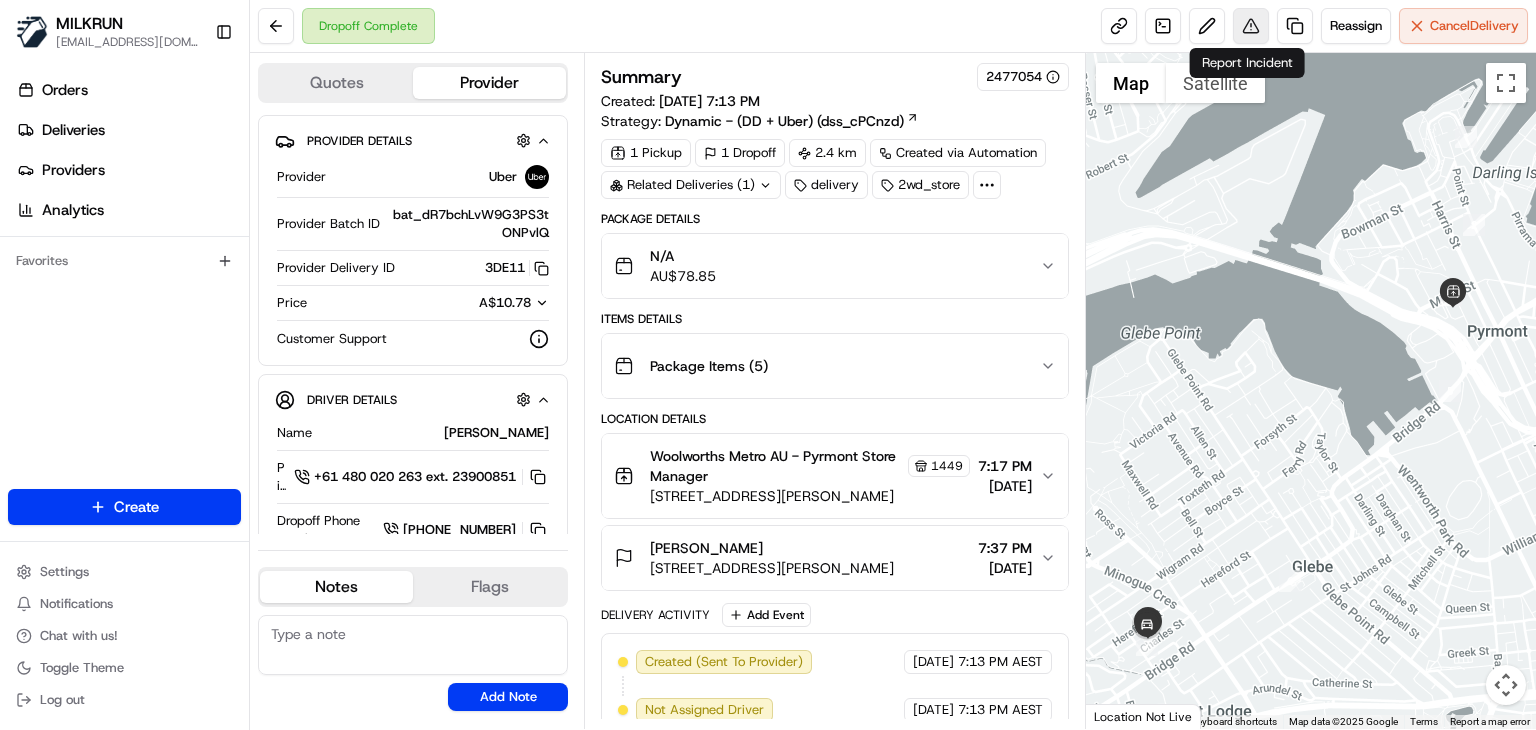click at bounding box center [1251, 26] 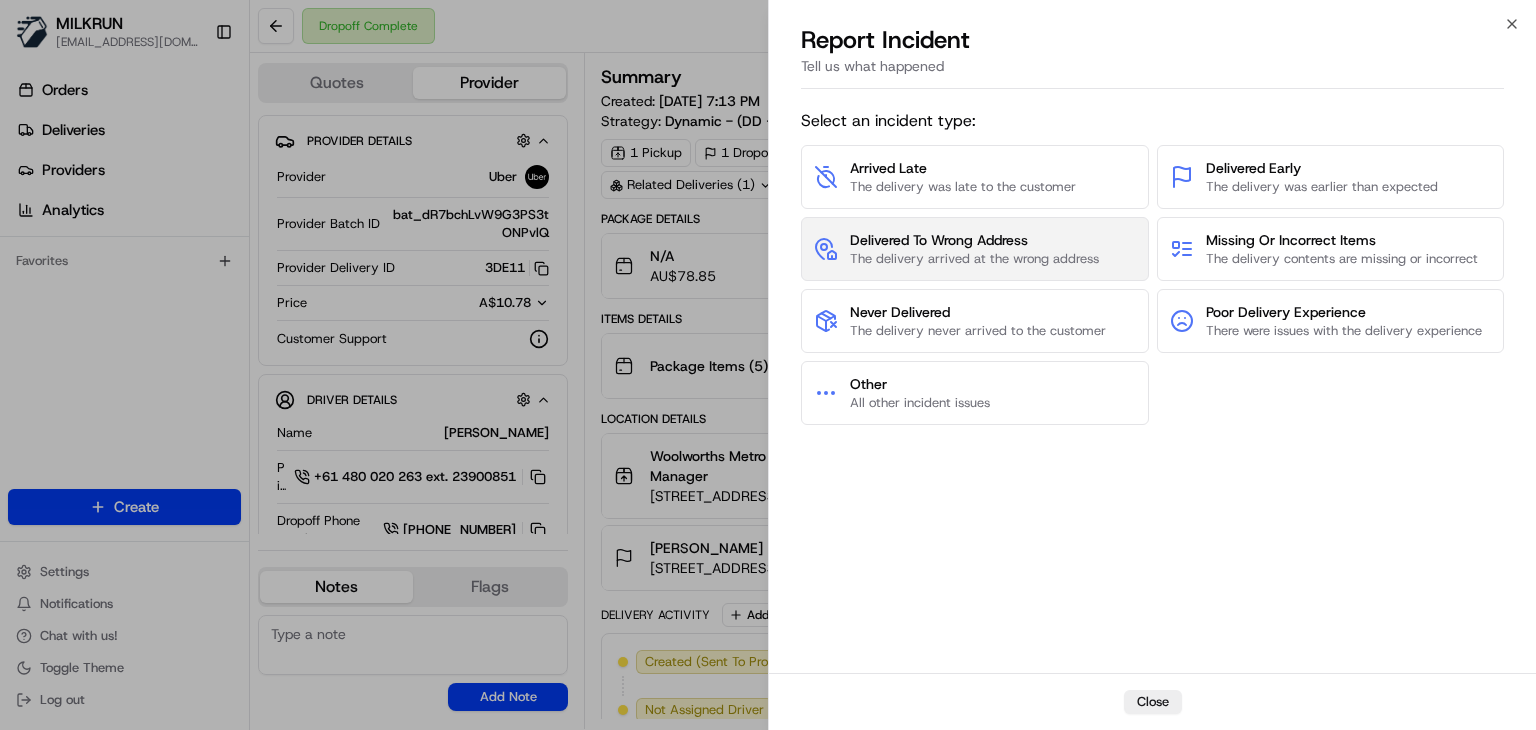 click on "The delivery arrived at the wrong address" at bounding box center [974, 259] 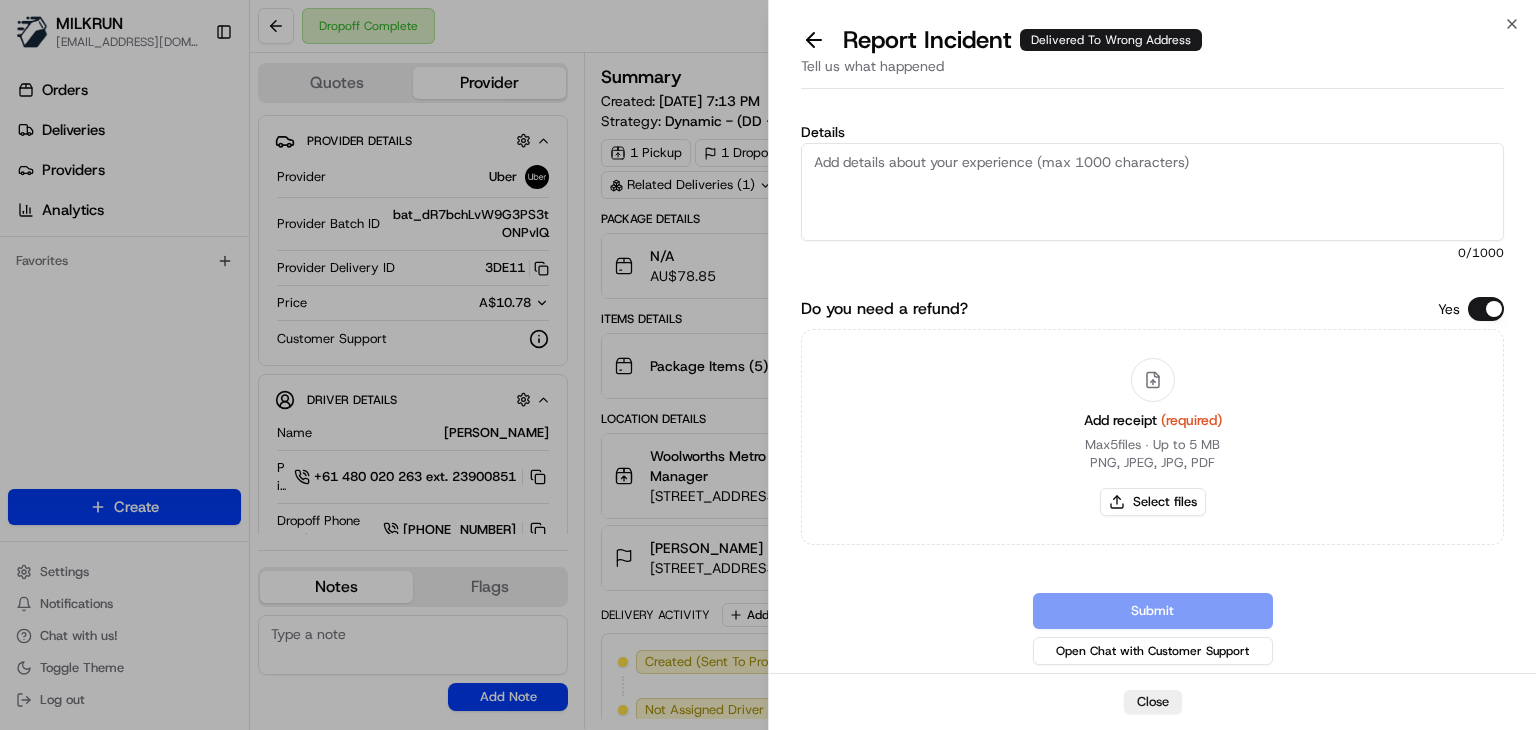 click on "Details" at bounding box center [1152, 192] 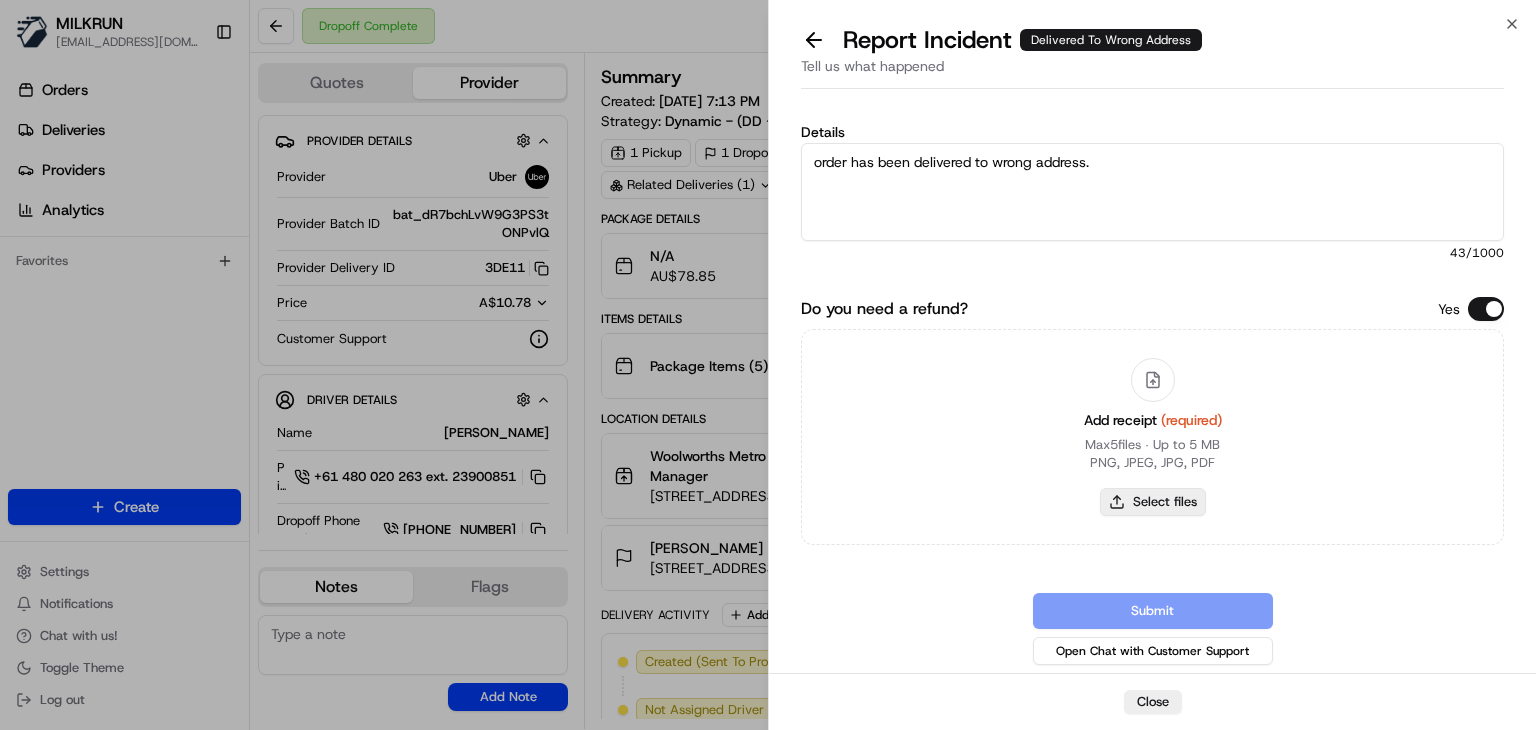 type on "order has been delivered to wrong address." 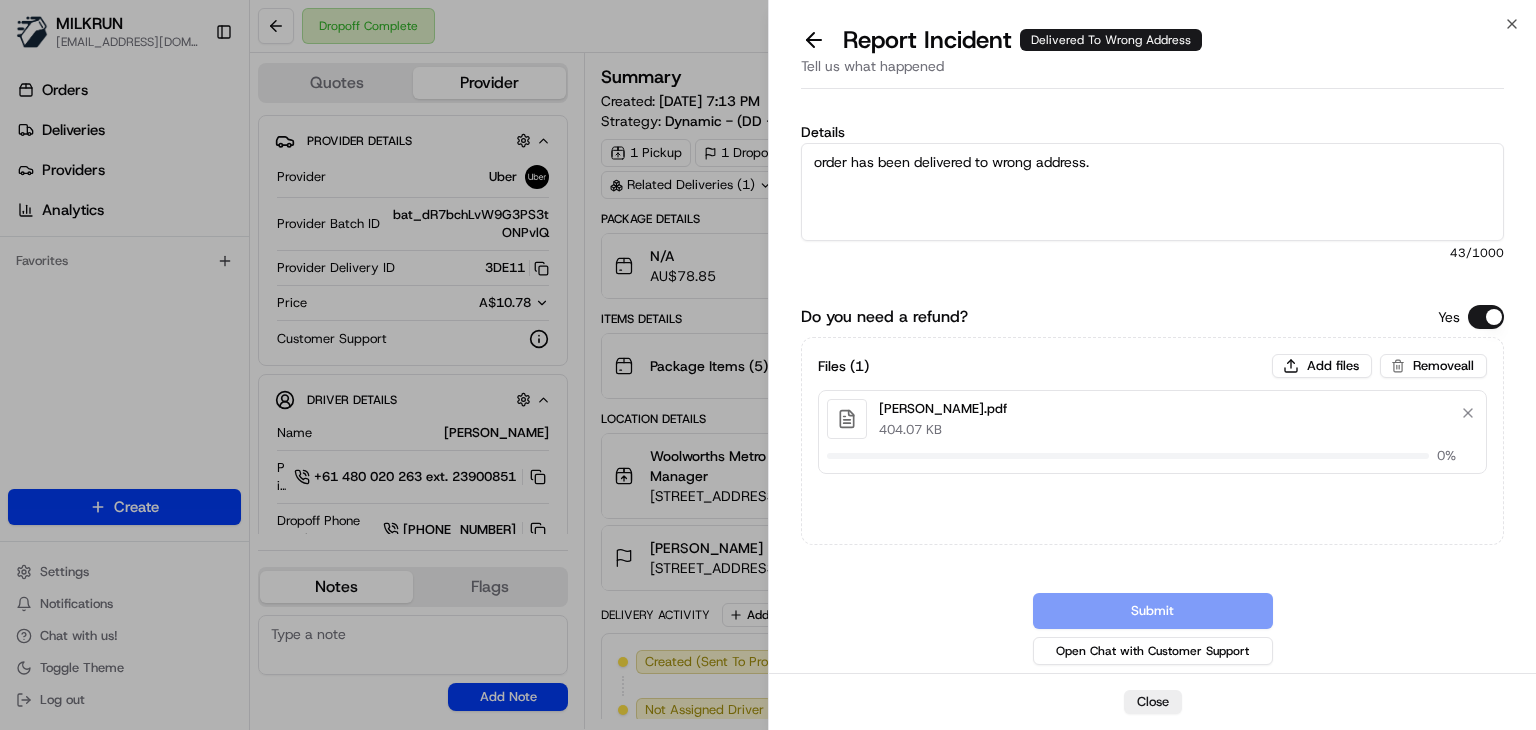 type 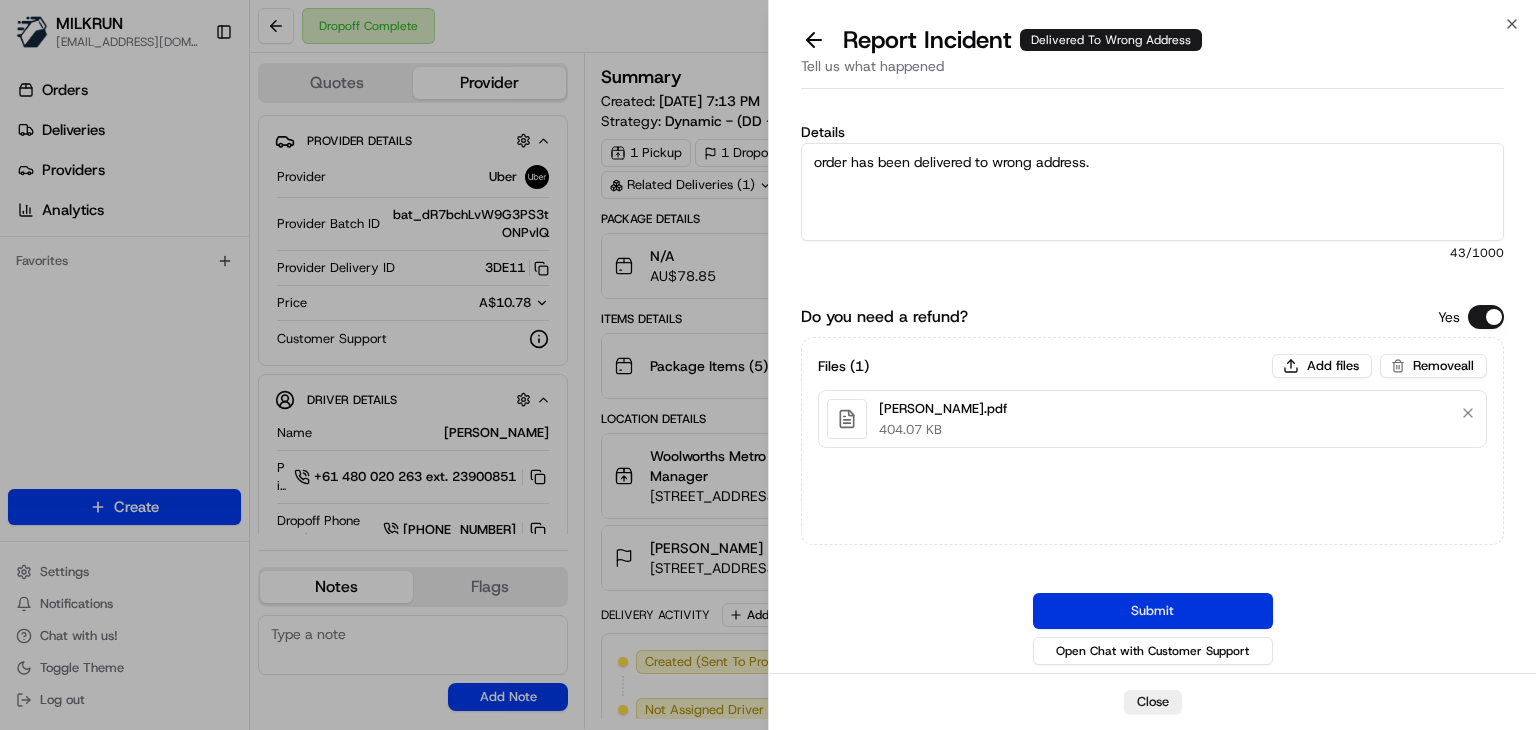 click on "Submit" at bounding box center [1153, 611] 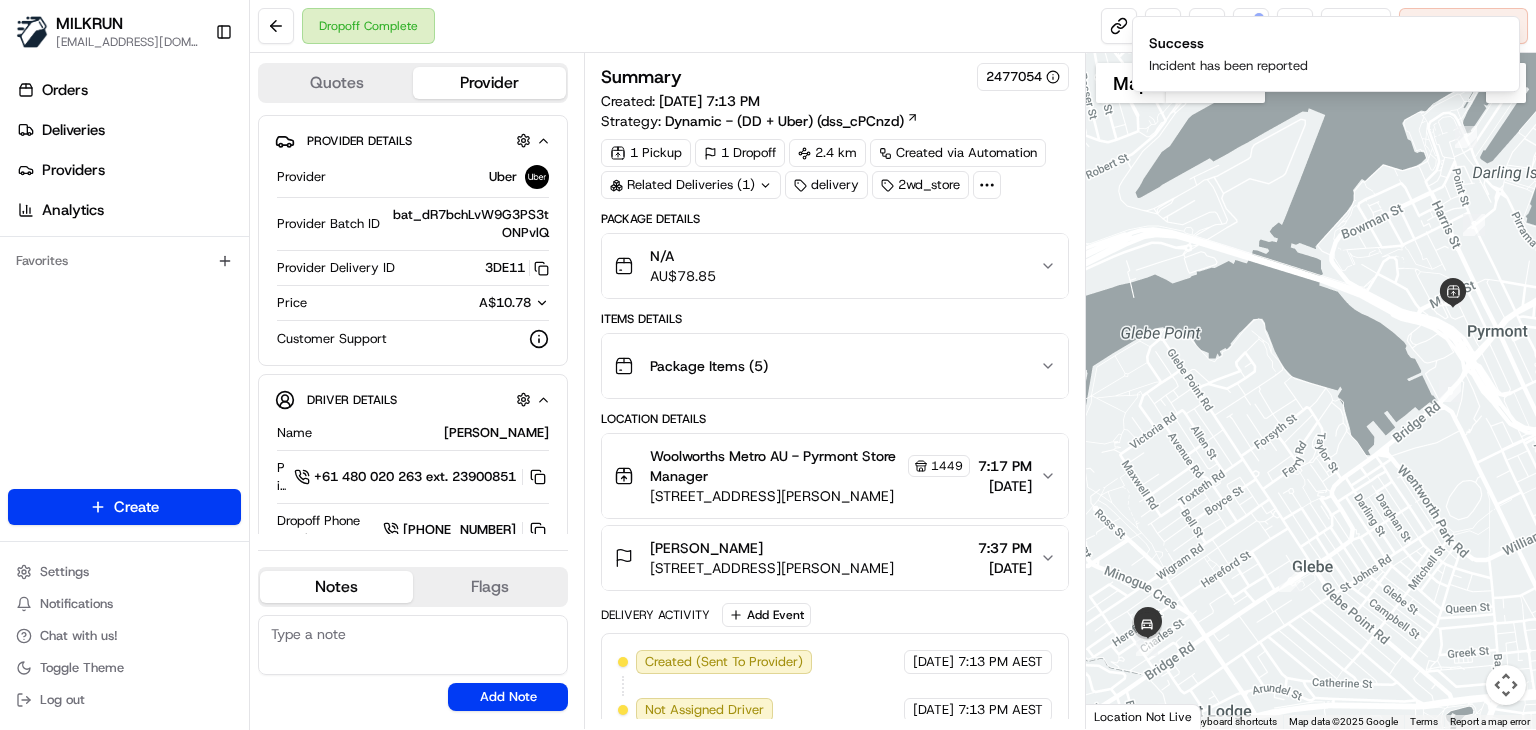 click on "Summary 2477054 Created:   14/07/2025 7:13 PM Strategy:   Dynamic - (DD + Uber) (dss_cPCnzd) 1   Pickup 1   Dropoff 2.4 km Created via Automation Related Deliveries   (1) delivery 2wd_store Package Details N/A AU$ 78.85 Items Details Package Items ( 5 ) Location Details Woolworths Metro AU - Pyrmont Store Manager 1449 63 Miller St, Pyrmont, NSW 2009, AU 7:17 PM 14/07/2025  rob deeming 13-15 Charles St, Forest Lodge, NSW 2037, AU 7:37 PM 14/07/2025 Delivery Activity Add Event Created (Sent To Provider) Uber 14/07/2025 7:13 PM AEST Not Assigned Driver Uber 14/07/2025 7:13 PM AEST Assigned Driver Uber 14/07/2025 7:16 PM AEST Driver Updated TIMMY J. Uber 14/07/2025 7:16 PM AEST Pickup Enroute Uber 14/07/2025 7:16 PM AEST Pickup Arrived Uber 14/07/2025 7:19 PM AEST Pickup Complete Uber 14/07/2025 7:22 PM AEST Dropoff Enroute Uber 14/07/2025 7:22 PM AEST Dropoff Arrived Uber 14/07/2025 7:30 PM AEST Dropoff Complete Uber 14/07/2025 7:32 PM AEST" at bounding box center (835, 391) 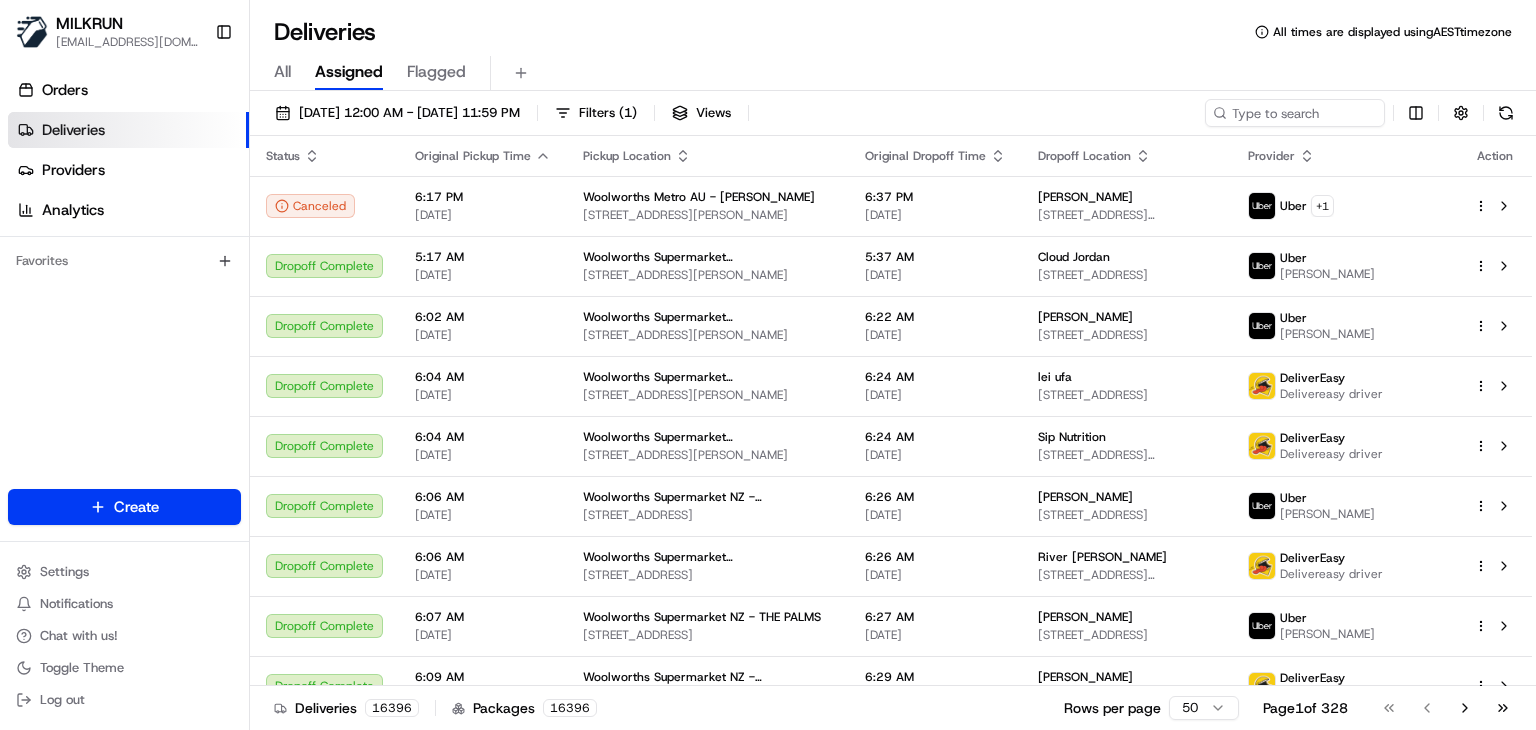 scroll, scrollTop: 0, scrollLeft: 0, axis: both 